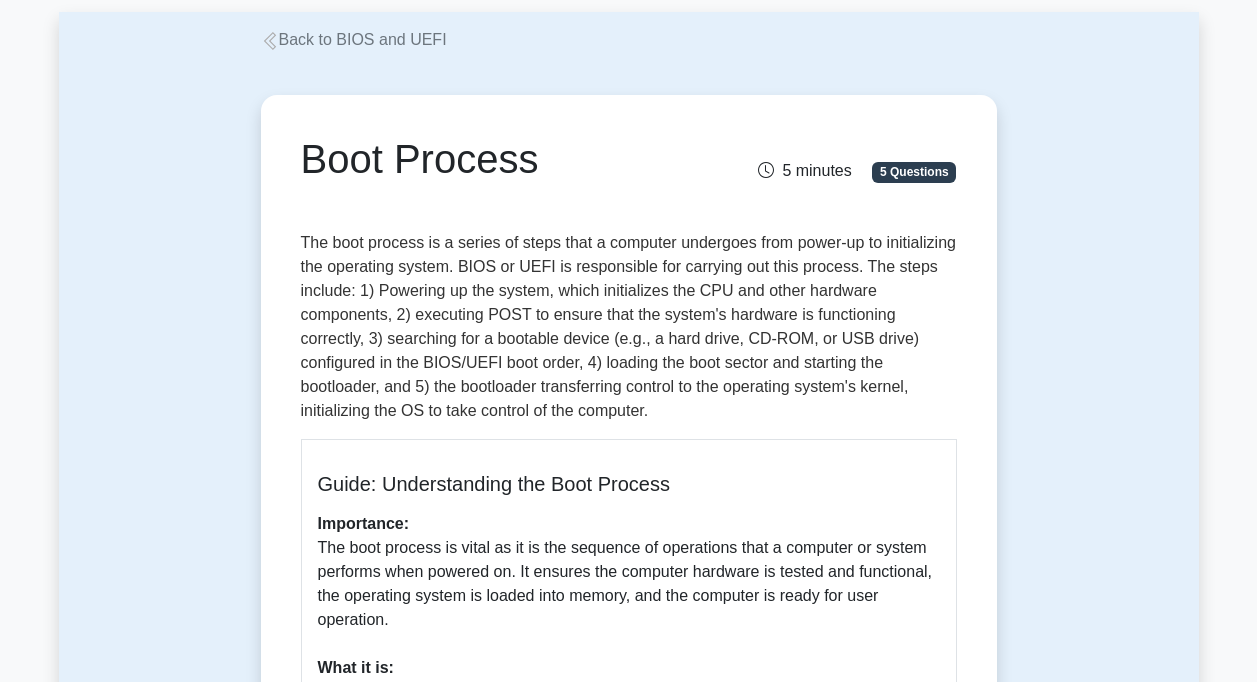scroll, scrollTop: 100, scrollLeft: 0, axis: vertical 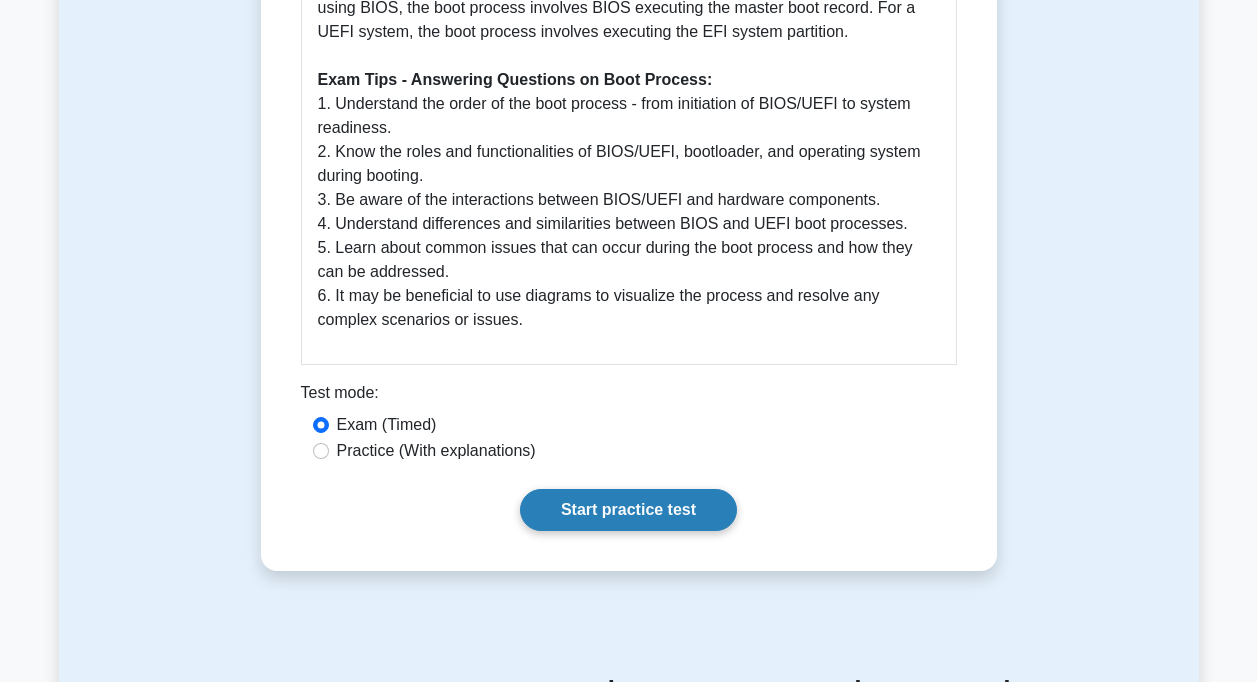 click on "Start practice test" at bounding box center (628, 510) 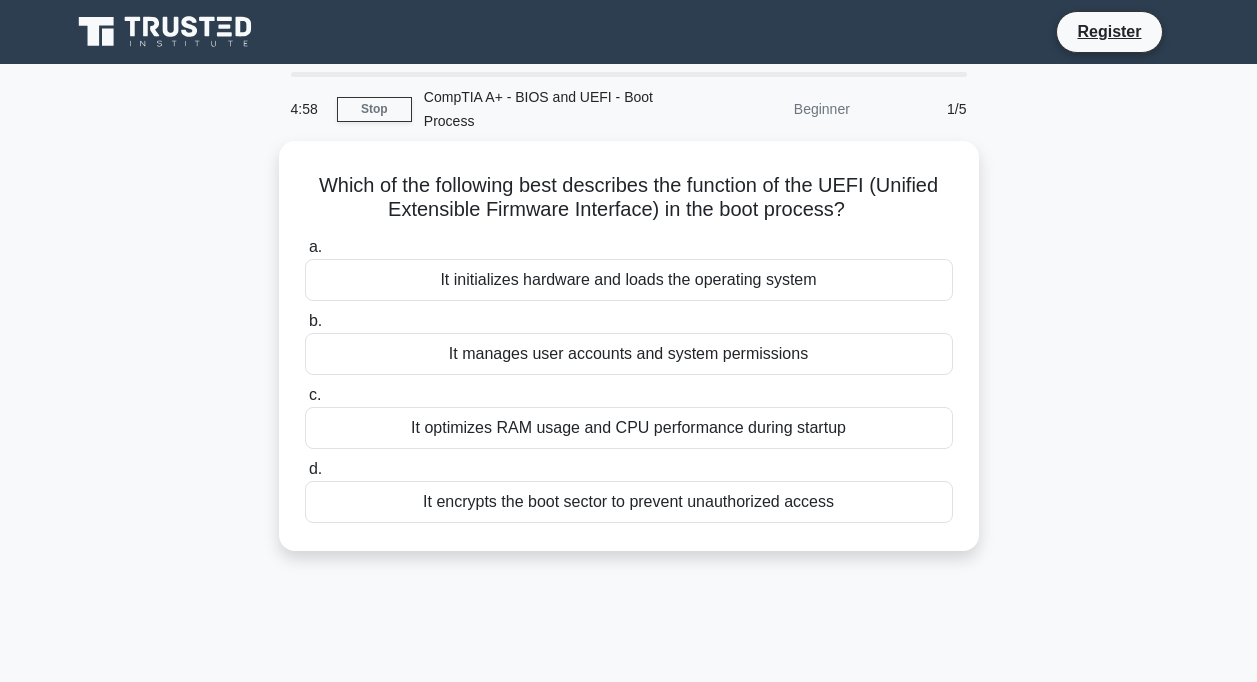 scroll, scrollTop: 0, scrollLeft: 0, axis: both 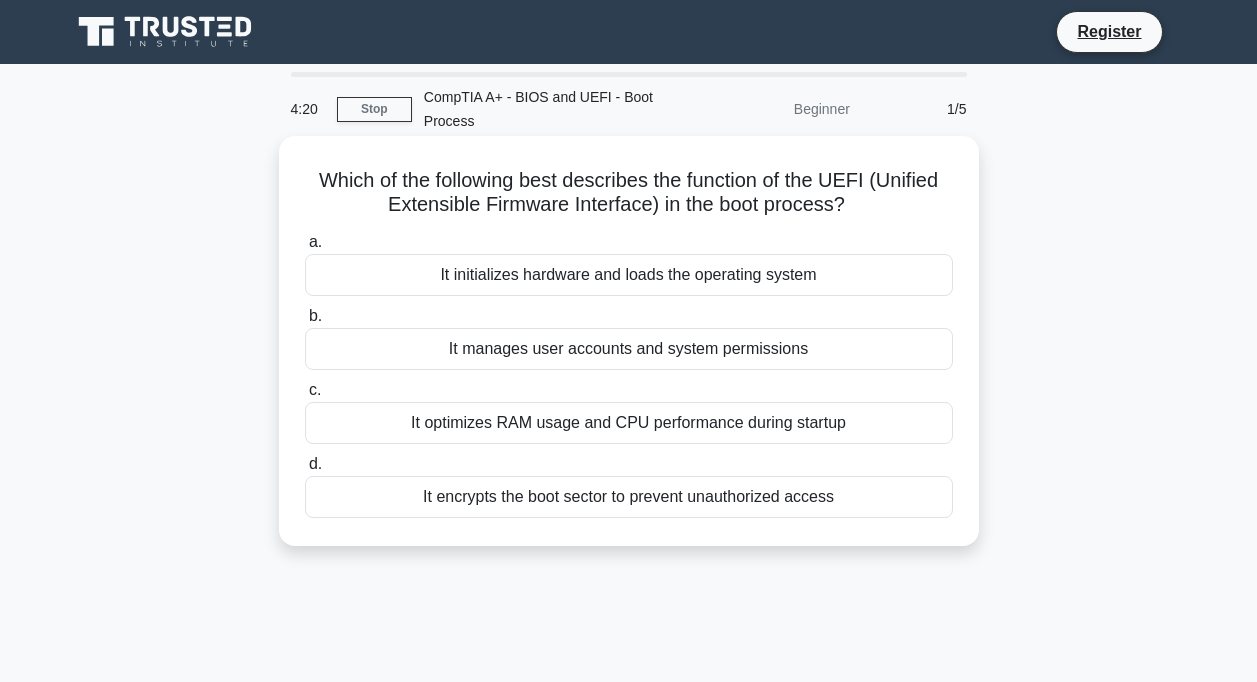 click on "It initializes hardware and loads the operating system" at bounding box center (629, 275) 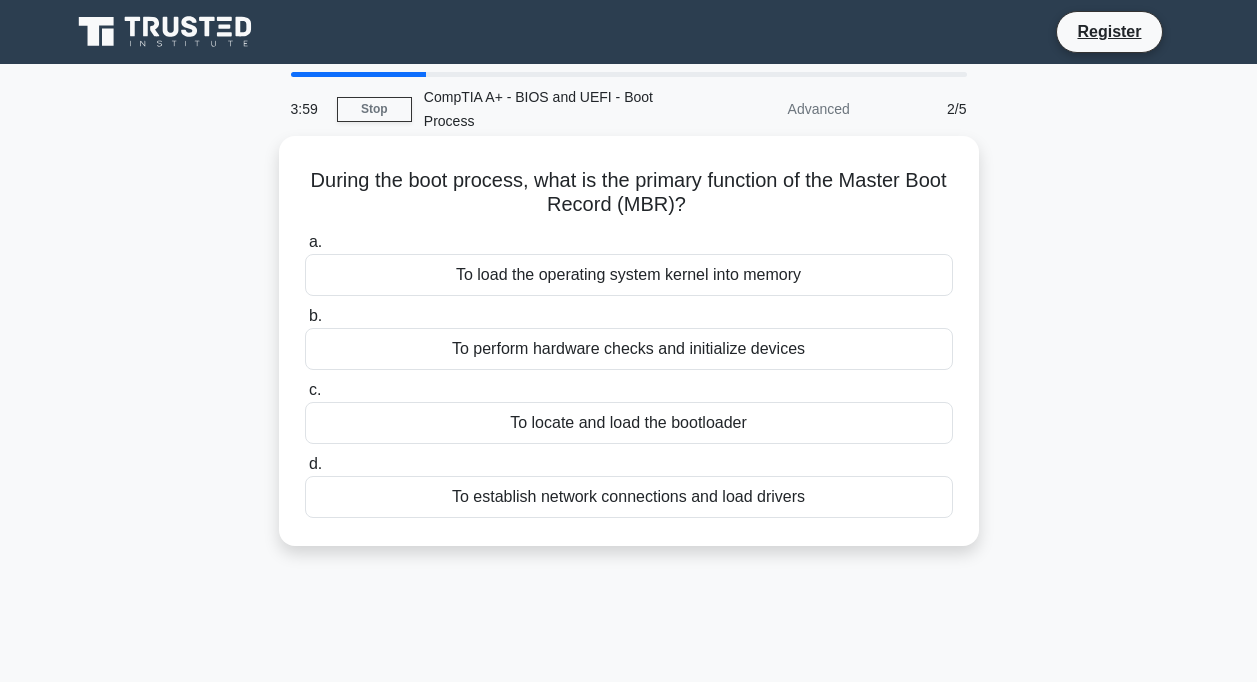 click on "To locate and load the bootloader" at bounding box center (629, 423) 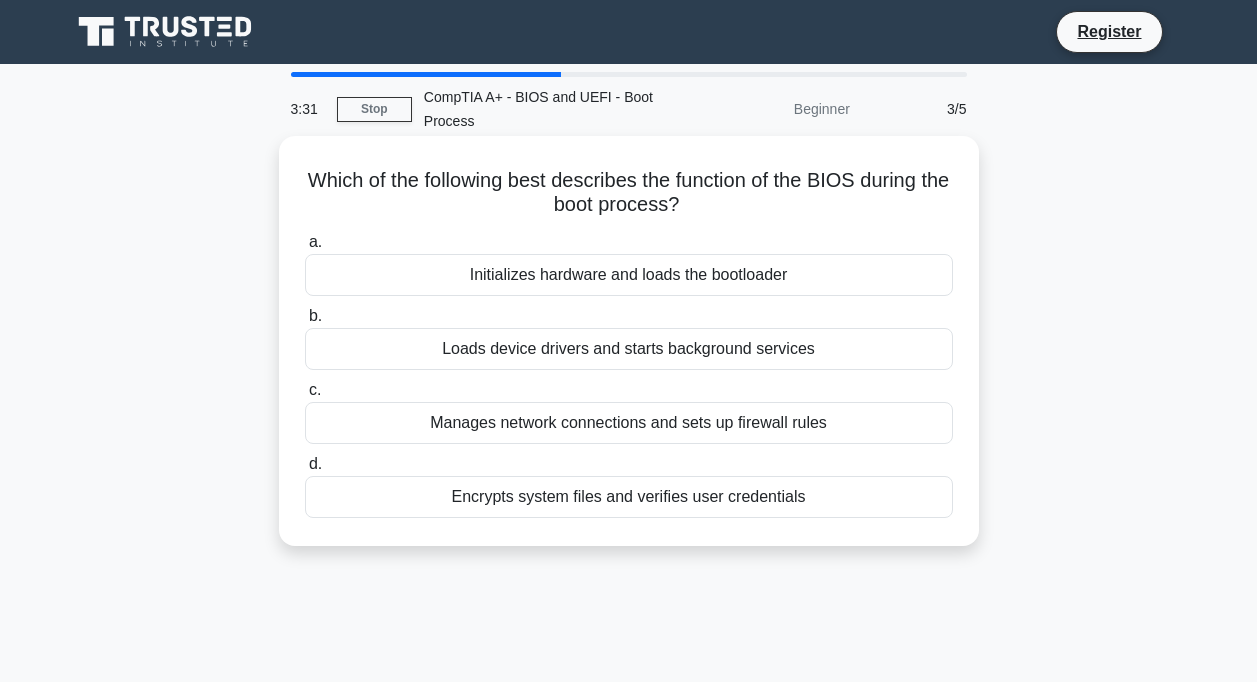 click on "Initializes hardware and loads the bootloader" at bounding box center (629, 275) 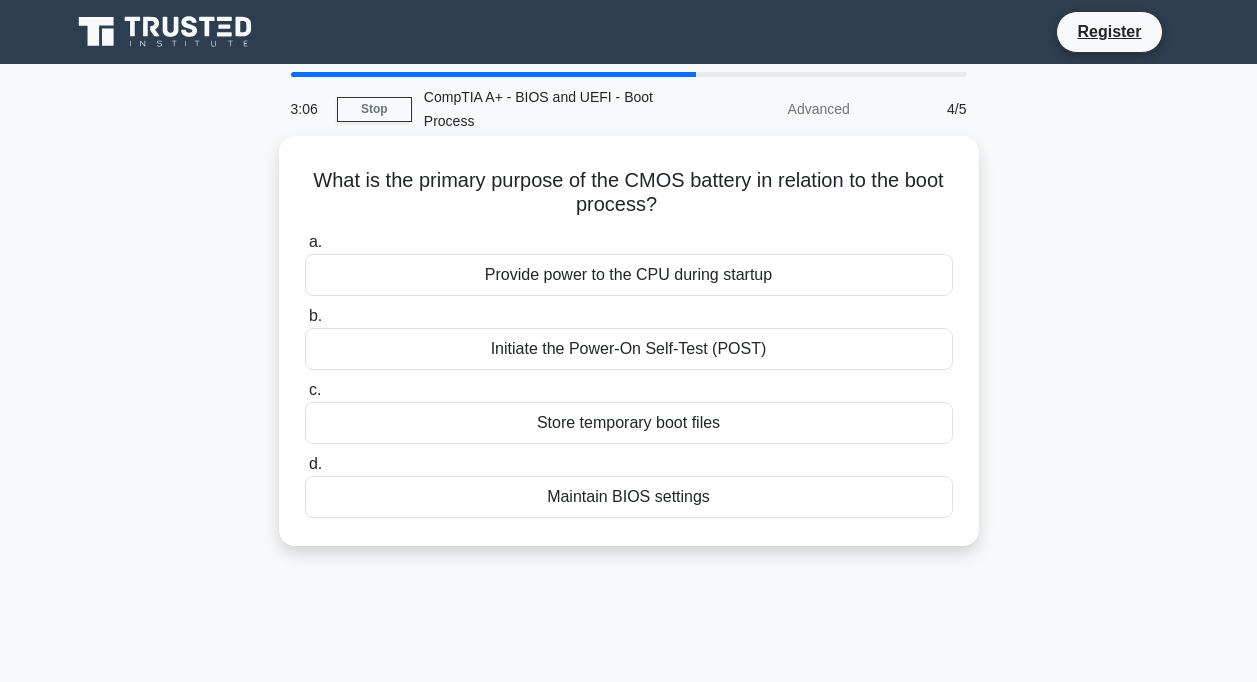 click on "Provide power to the CPU during startup" at bounding box center (629, 275) 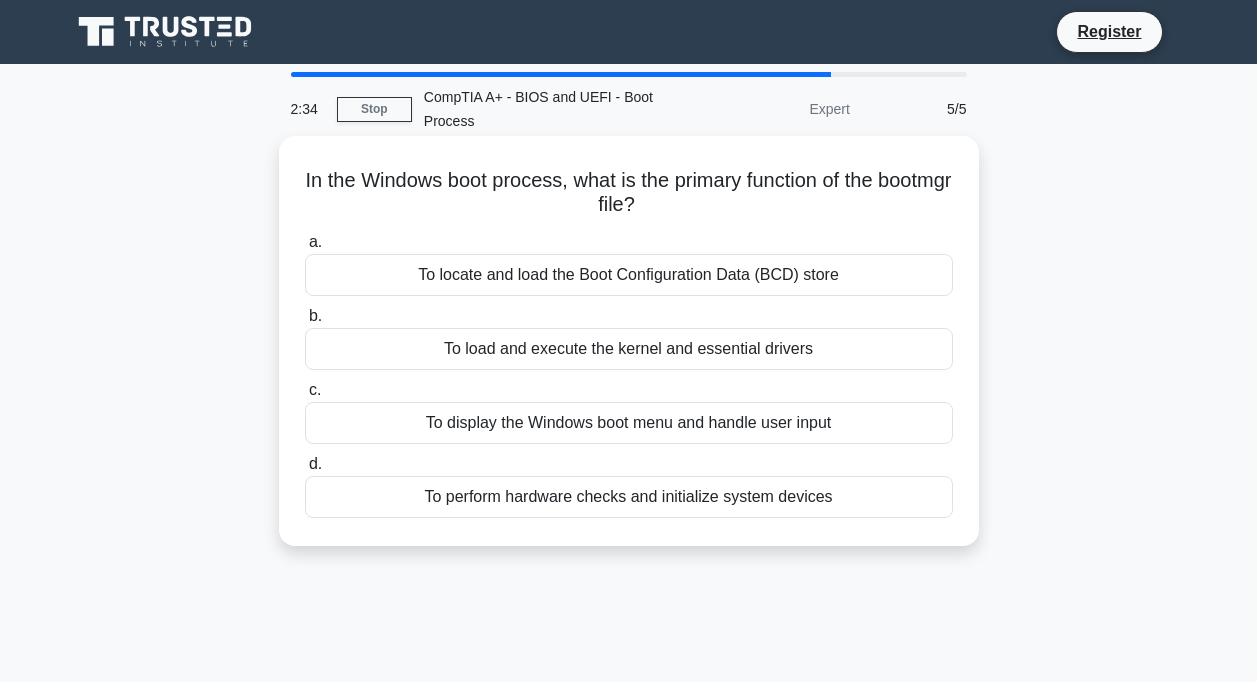 click on "To load and execute the kernel and essential drivers" at bounding box center (629, 349) 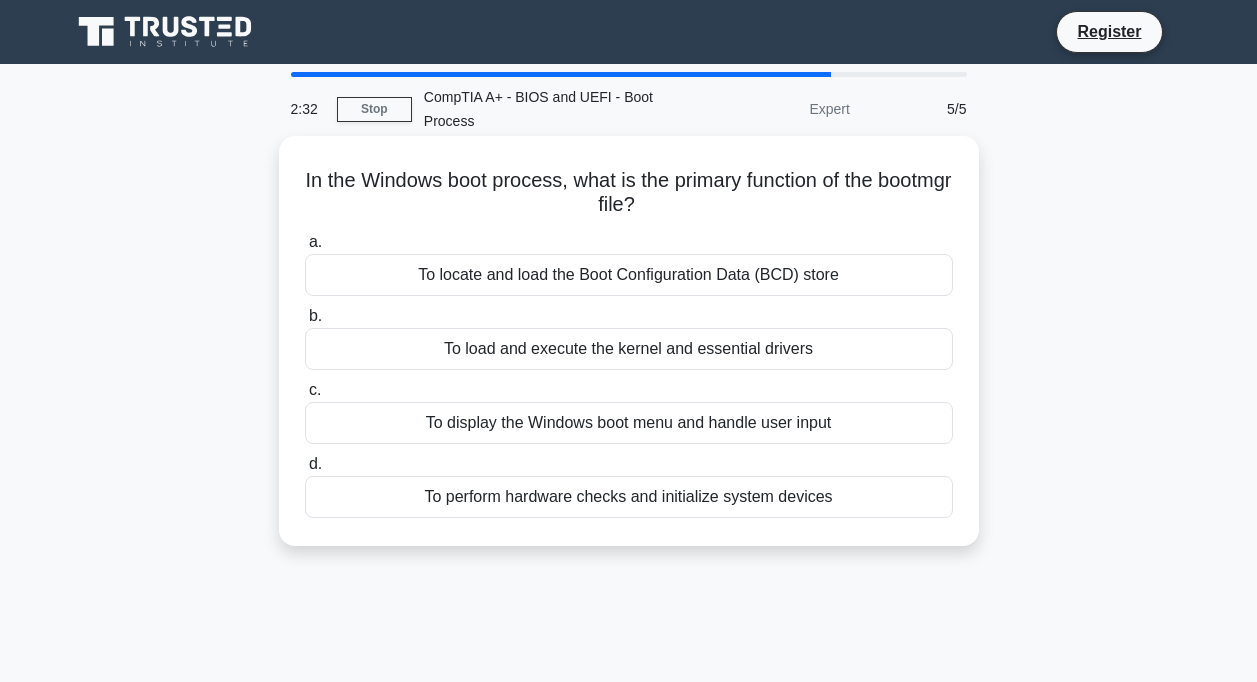 drag, startPoint x: 702, startPoint y: 352, endPoint x: 848, endPoint y: 362, distance: 146.34207 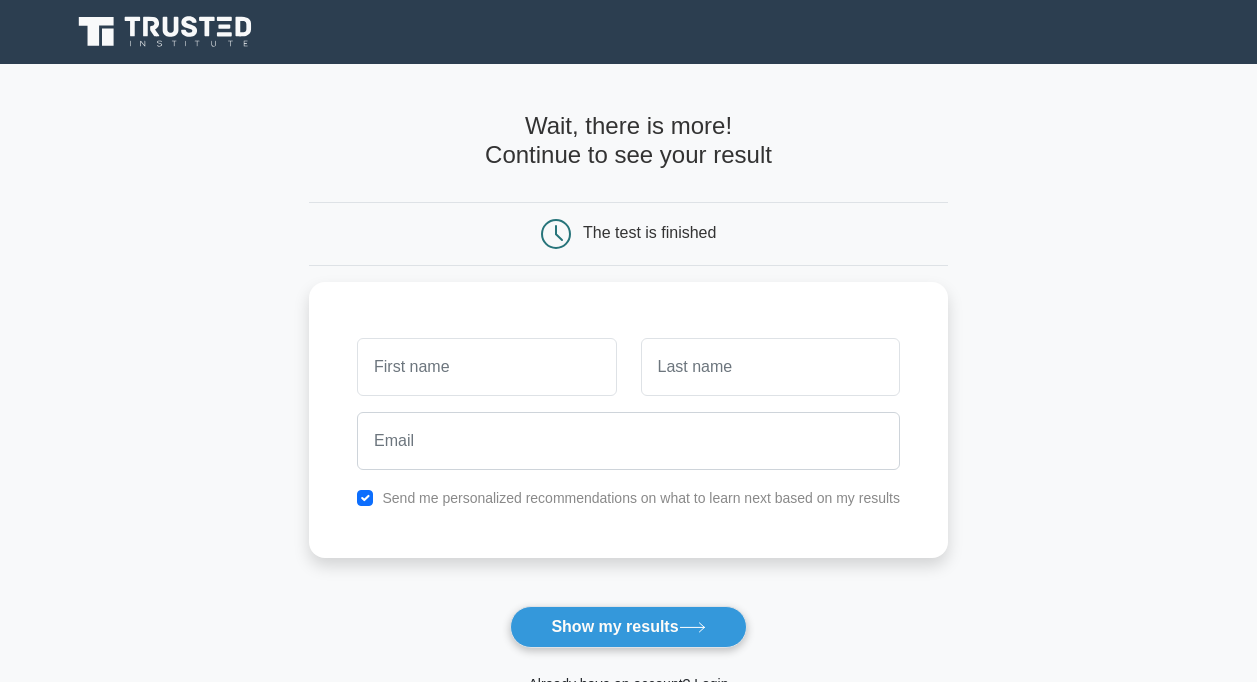 scroll, scrollTop: 0, scrollLeft: 0, axis: both 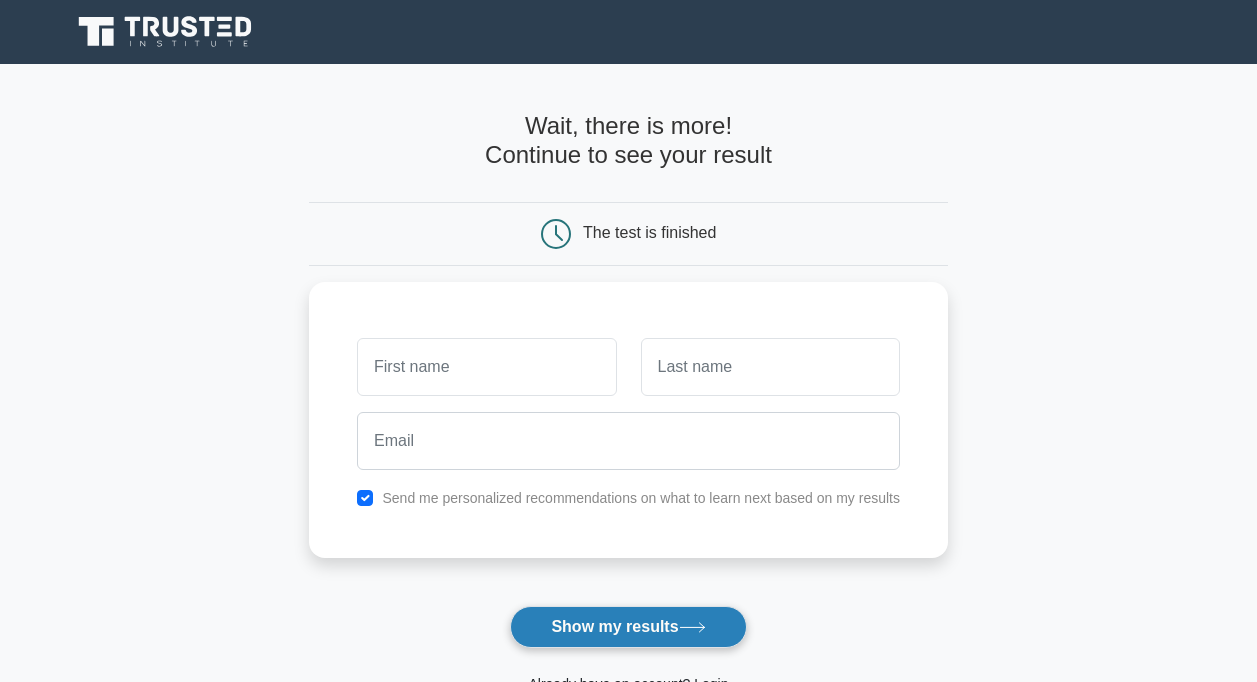 click on "Show my results" at bounding box center (628, 627) 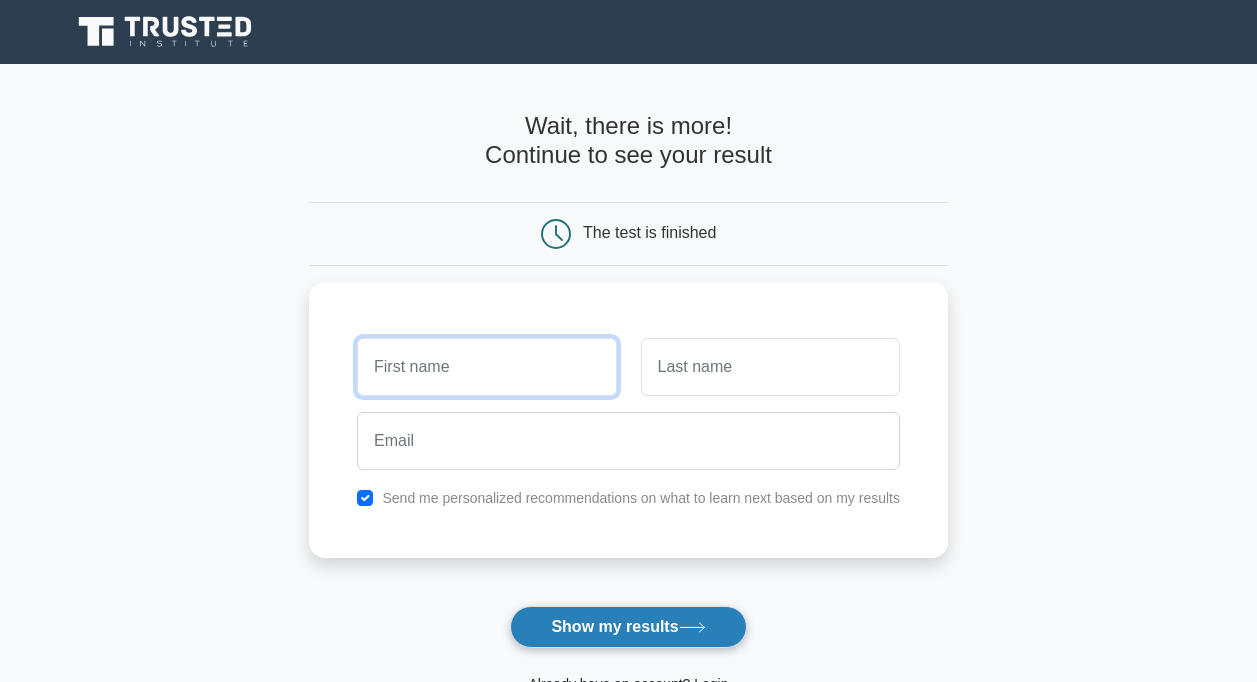 type on "ق" 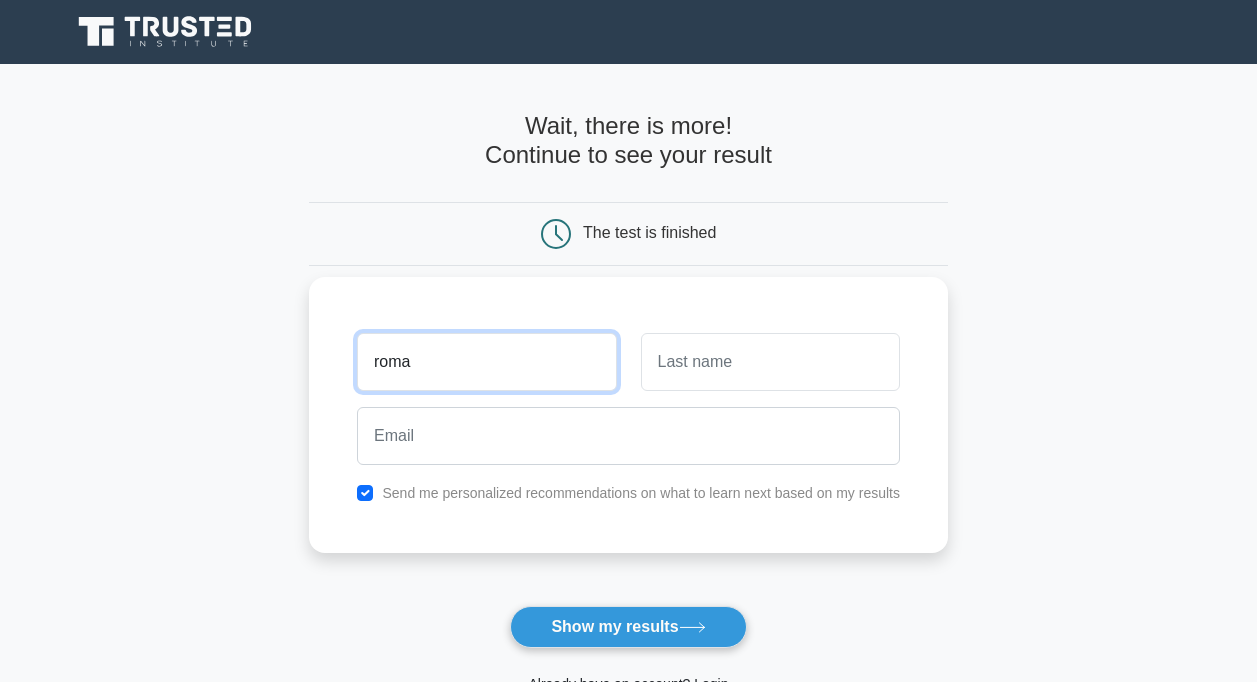 type on "roma" 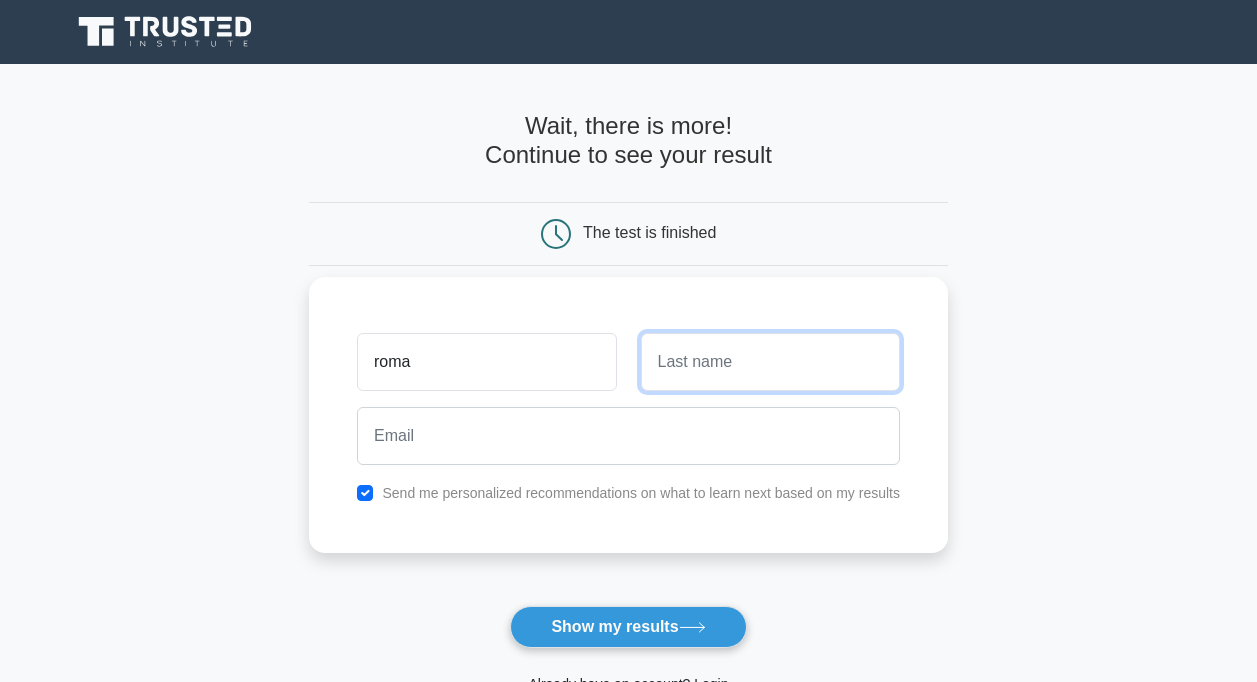 click at bounding box center (770, 362) 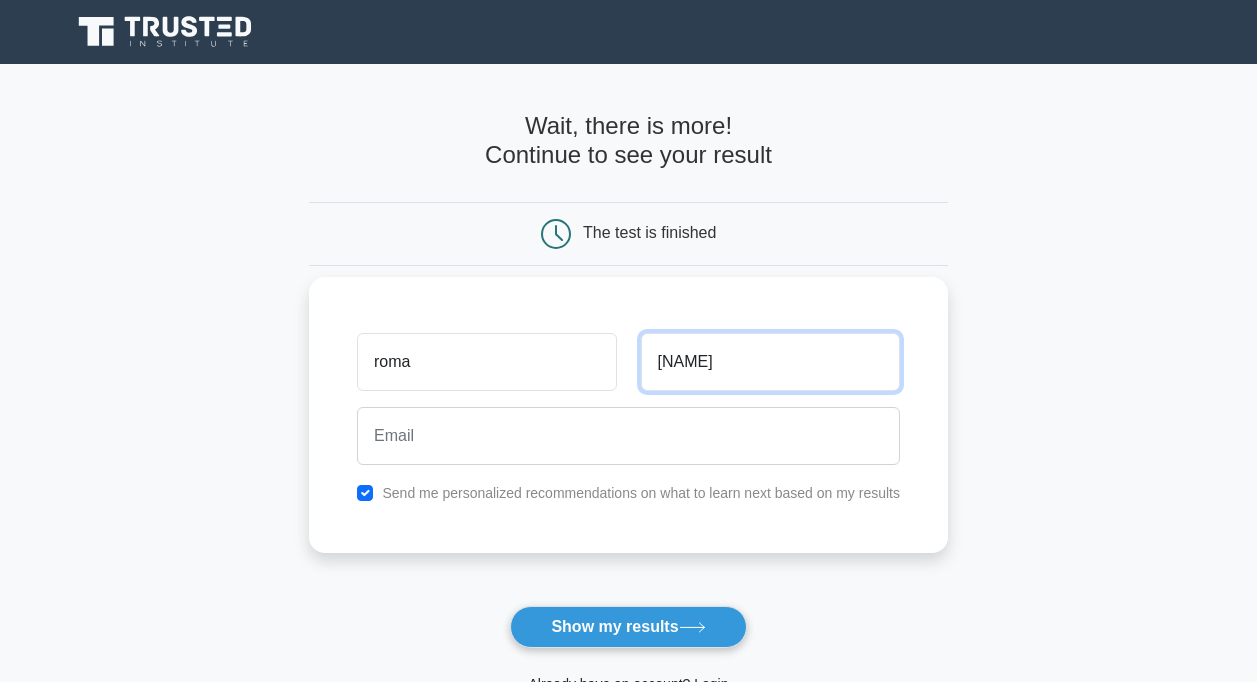 type on "ibrahim" 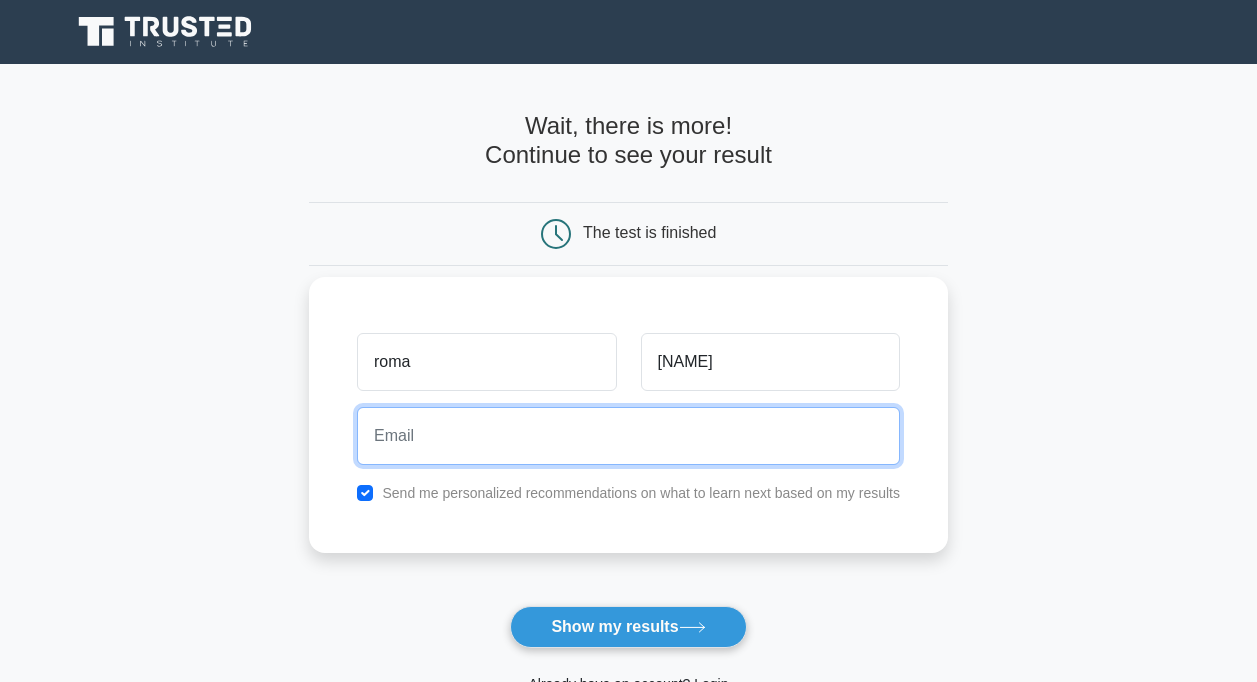 click at bounding box center [628, 436] 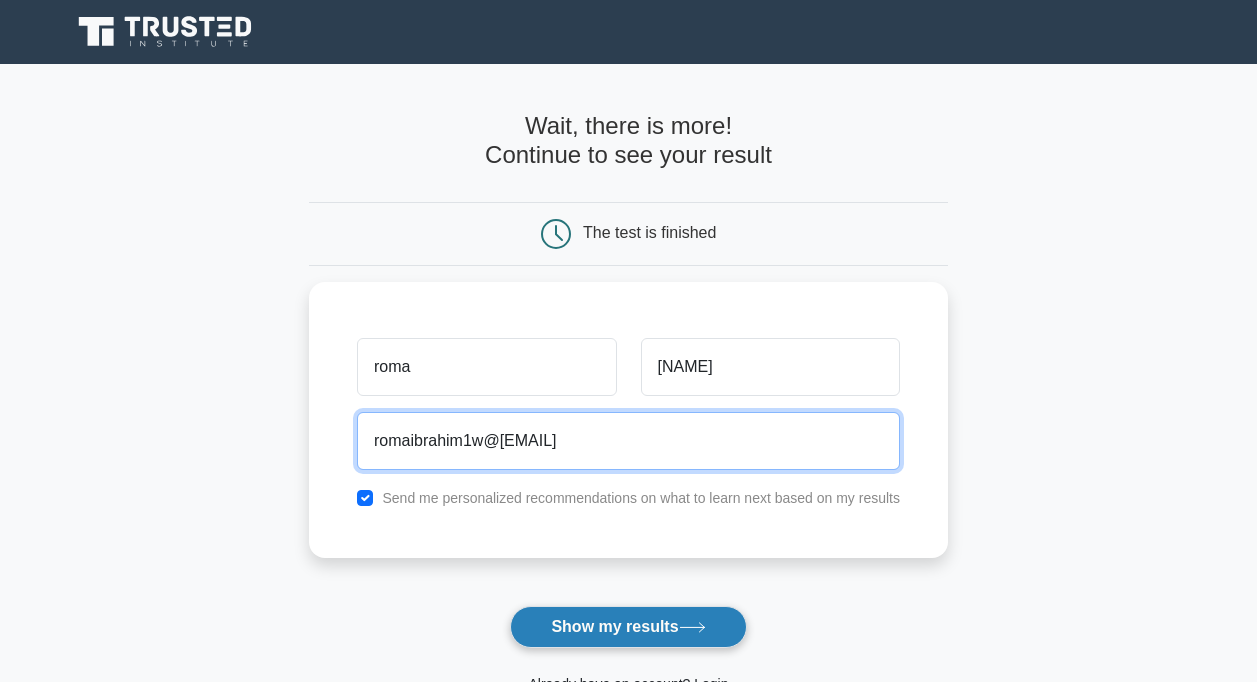 type on "romaibrahim1w@gmail.com" 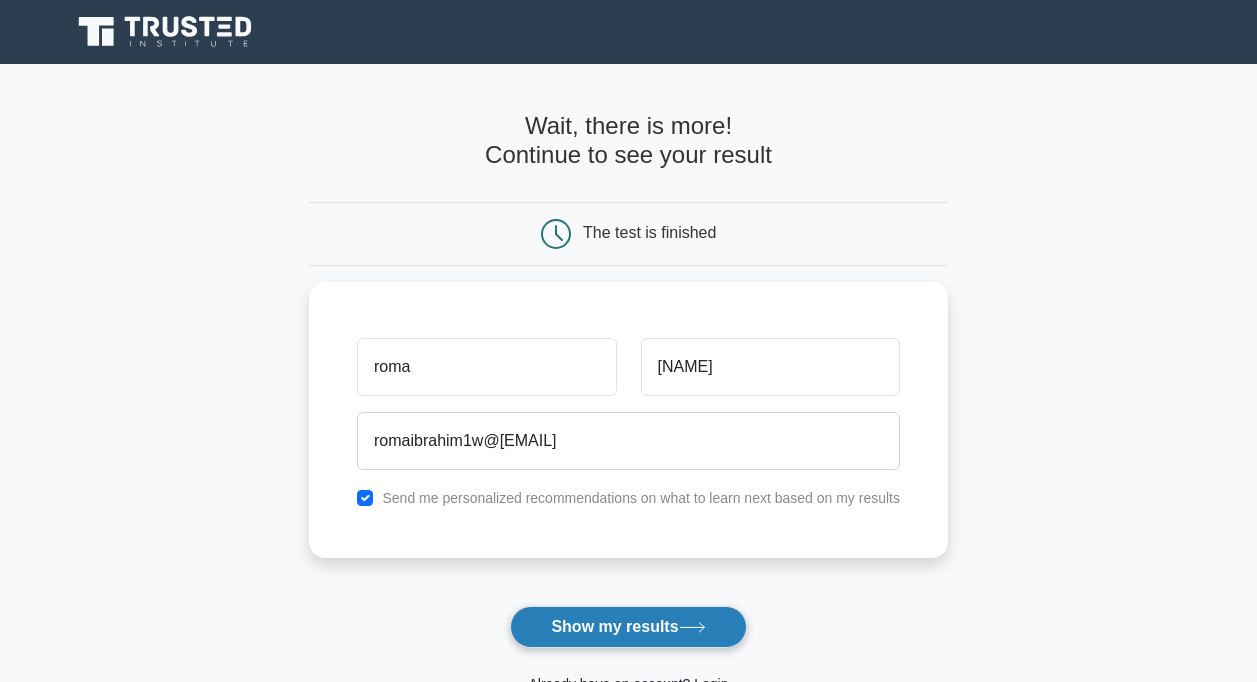 click on "Show my results" at bounding box center [628, 627] 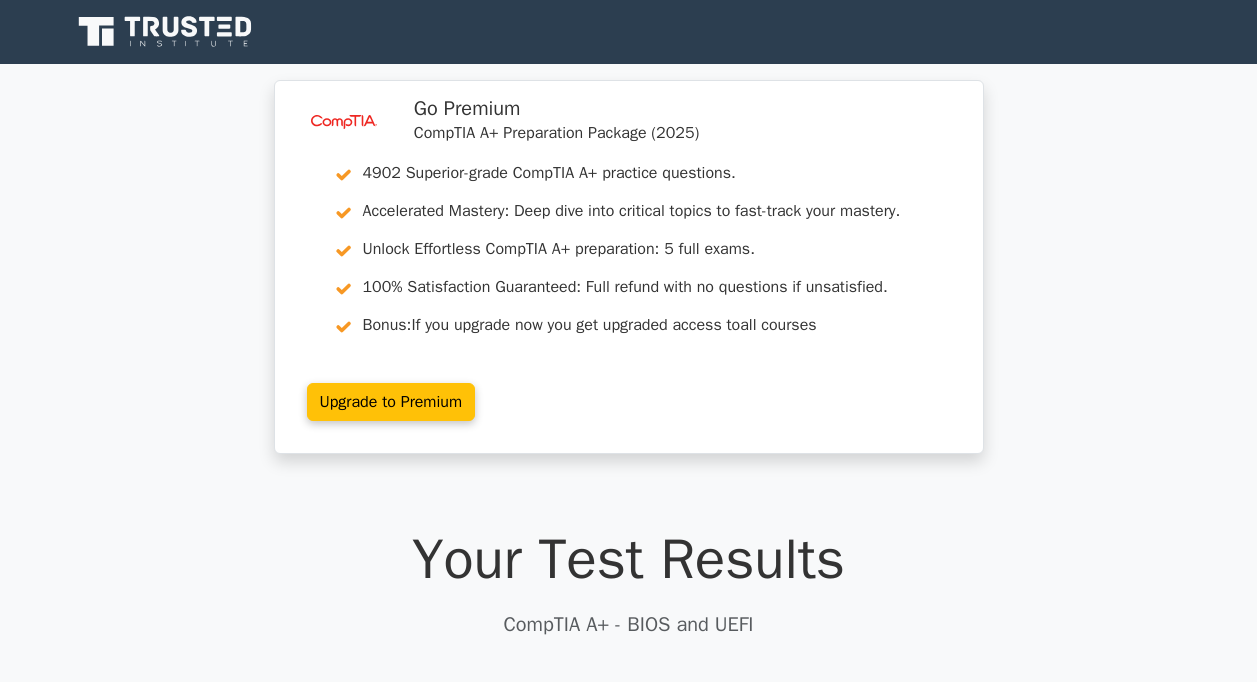 scroll, scrollTop: 0, scrollLeft: 0, axis: both 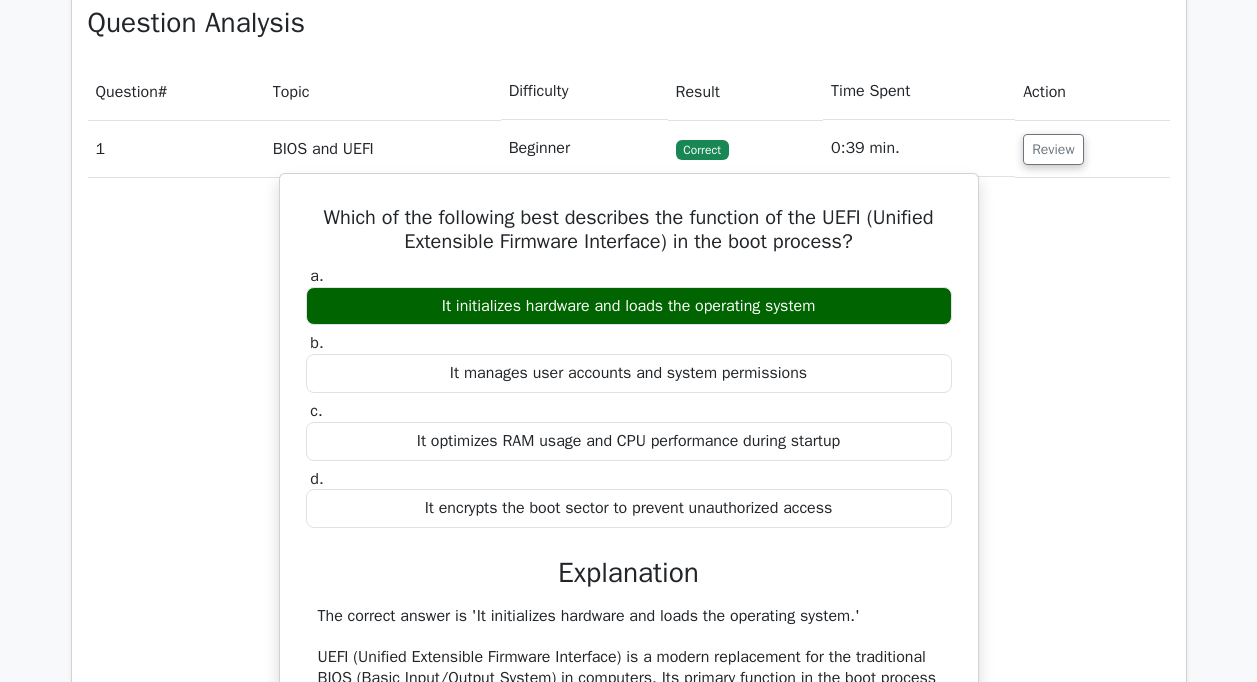 drag, startPoint x: 576, startPoint y: 419, endPoint x: 455, endPoint y: 429, distance: 121.41252 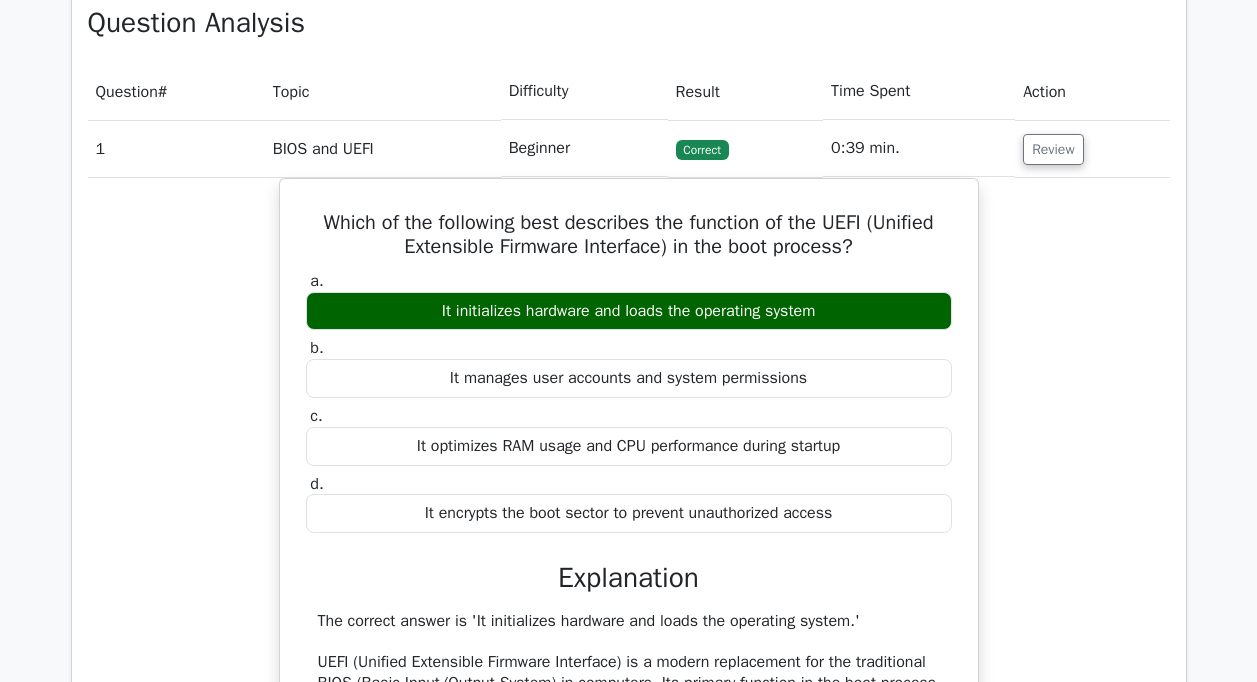 click on "Beginner" at bounding box center [584, 148] 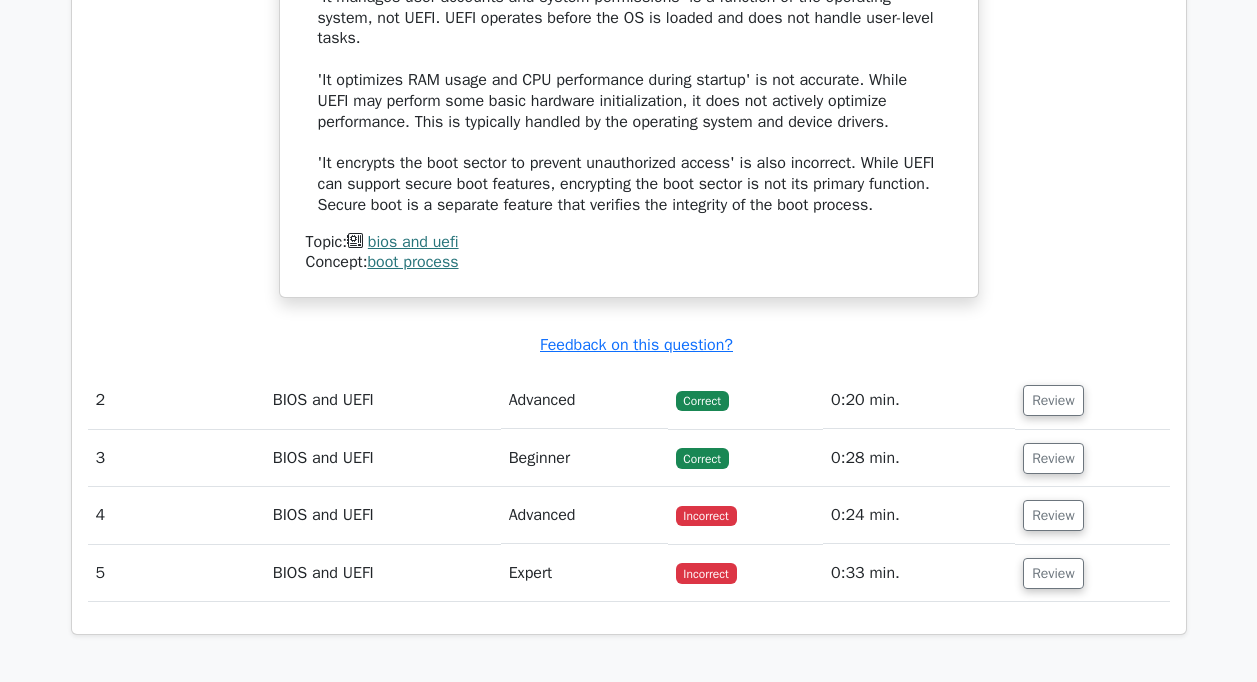 scroll, scrollTop: 2200, scrollLeft: 0, axis: vertical 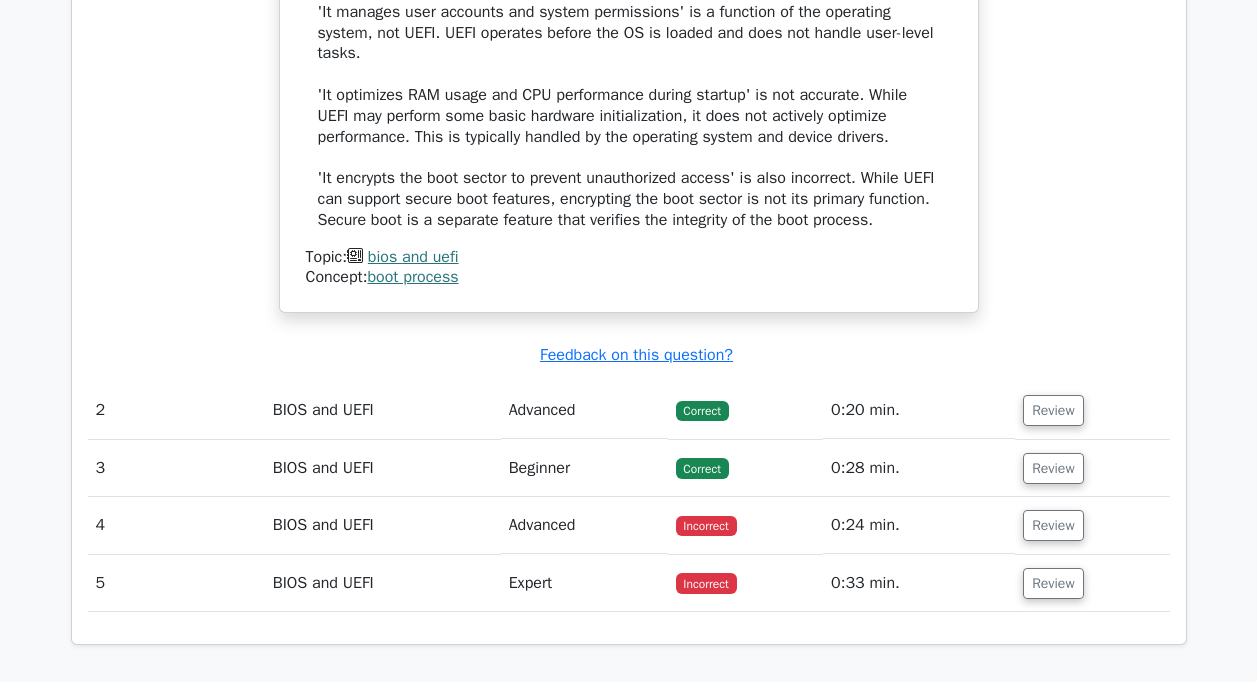 click on "Correct" at bounding box center [746, 410] 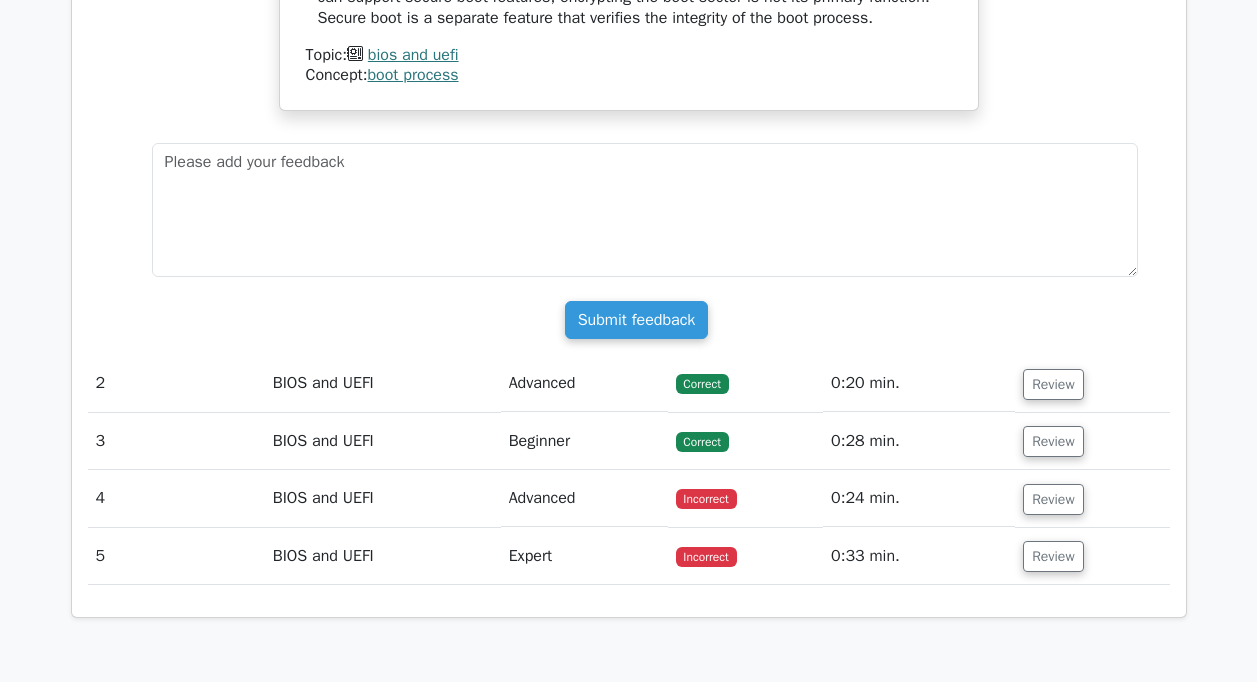scroll, scrollTop: 2400, scrollLeft: 0, axis: vertical 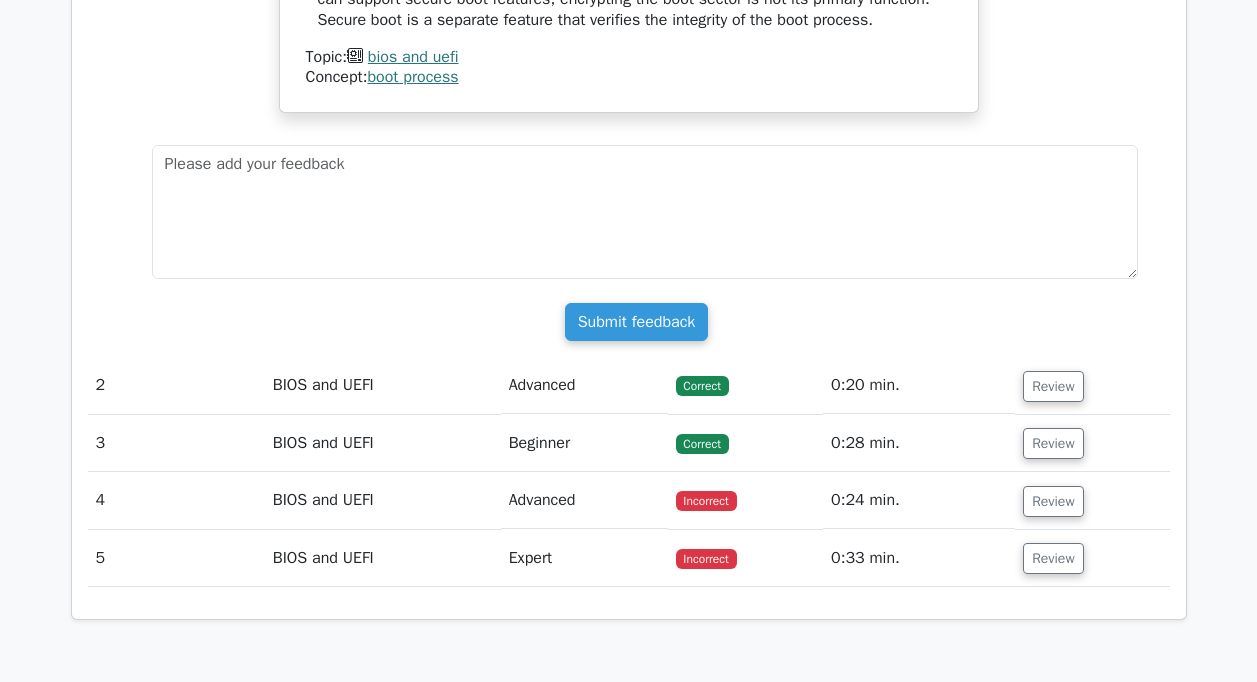 click on "3" at bounding box center (176, 443) 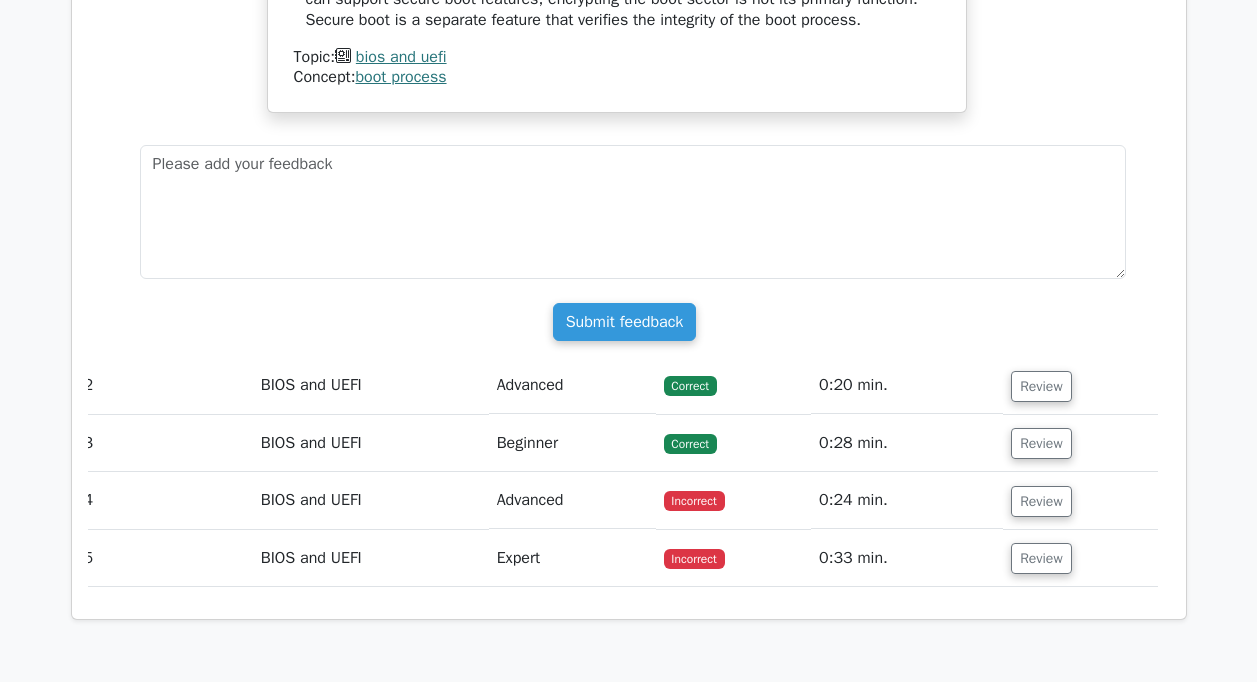 scroll, scrollTop: 0, scrollLeft: 0, axis: both 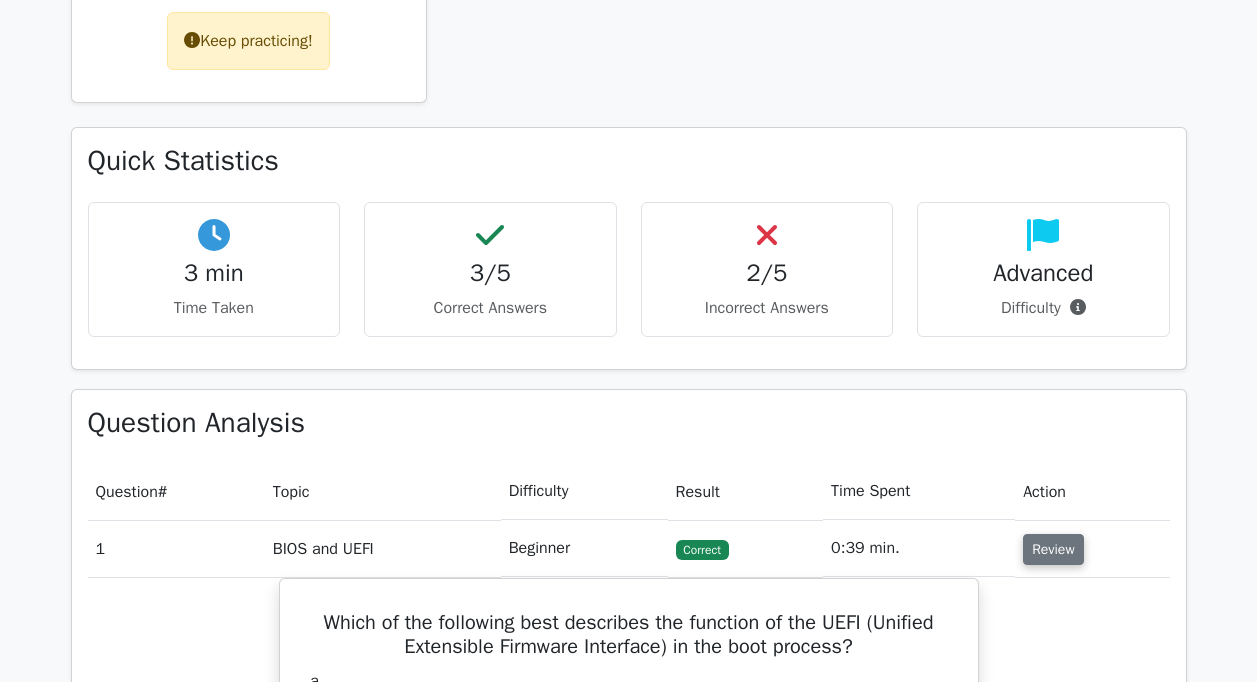 click on "Review" at bounding box center [1053, 549] 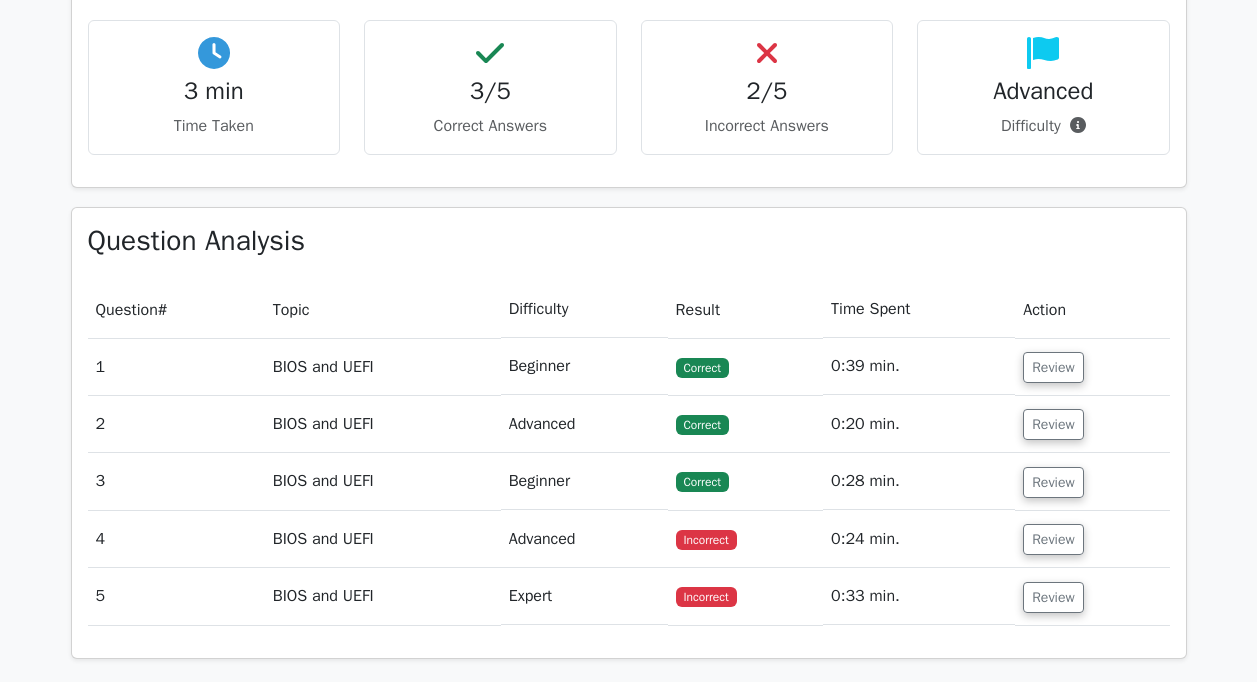 scroll, scrollTop: 1100, scrollLeft: 0, axis: vertical 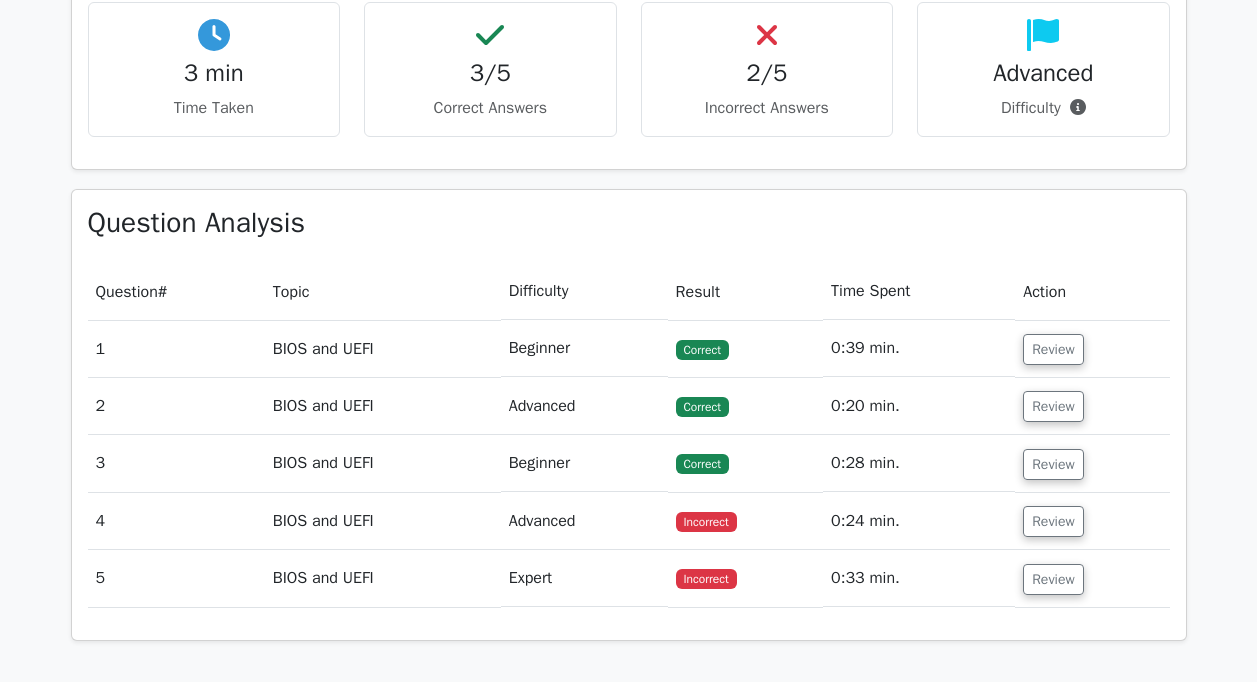 click on "Correct" at bounding box center [702, 407] 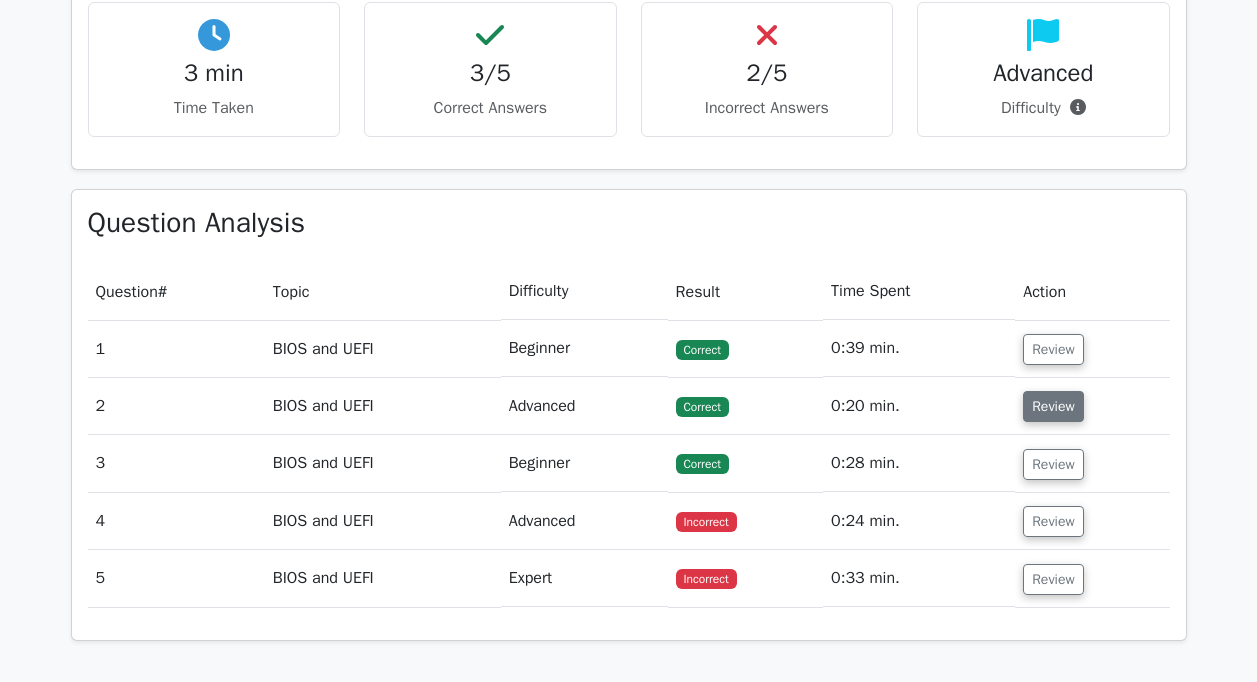 click on "Review" at bounding box center [1053, 406] 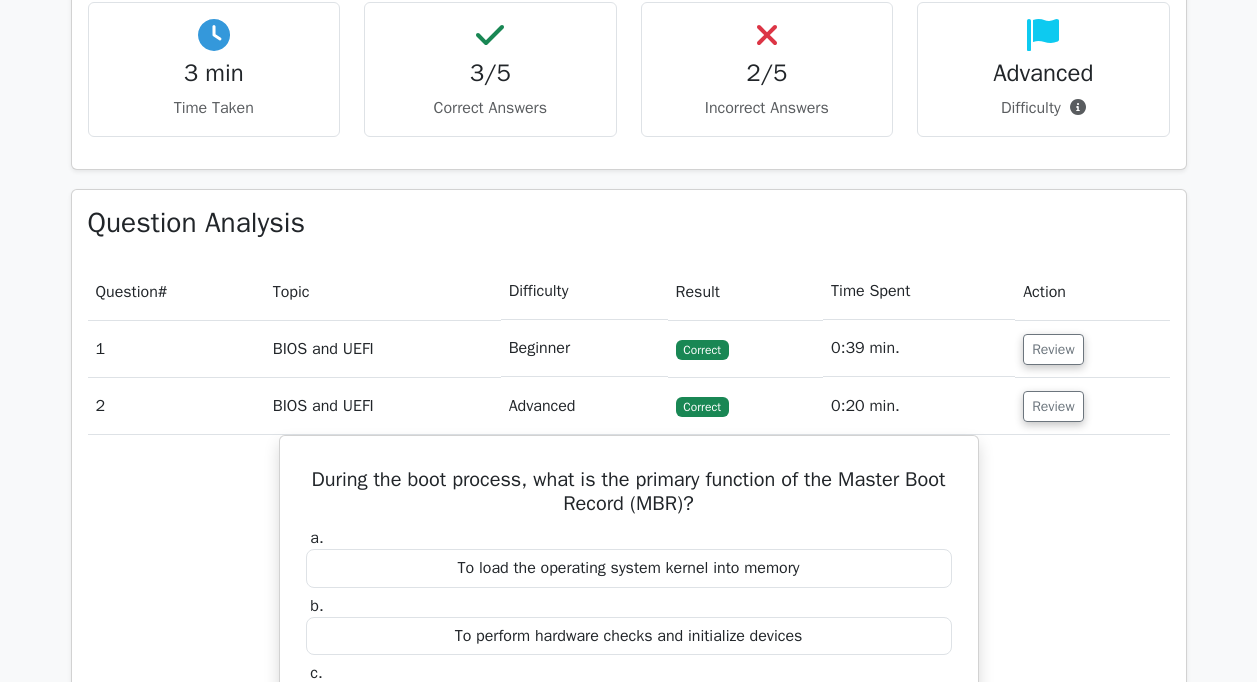 click on "During the boot process, what is the primary function of the Master Boot Record (MBR)?
a.
To load the operating system kernel into memory
b.
c. d." at bounding box center [629, 913] 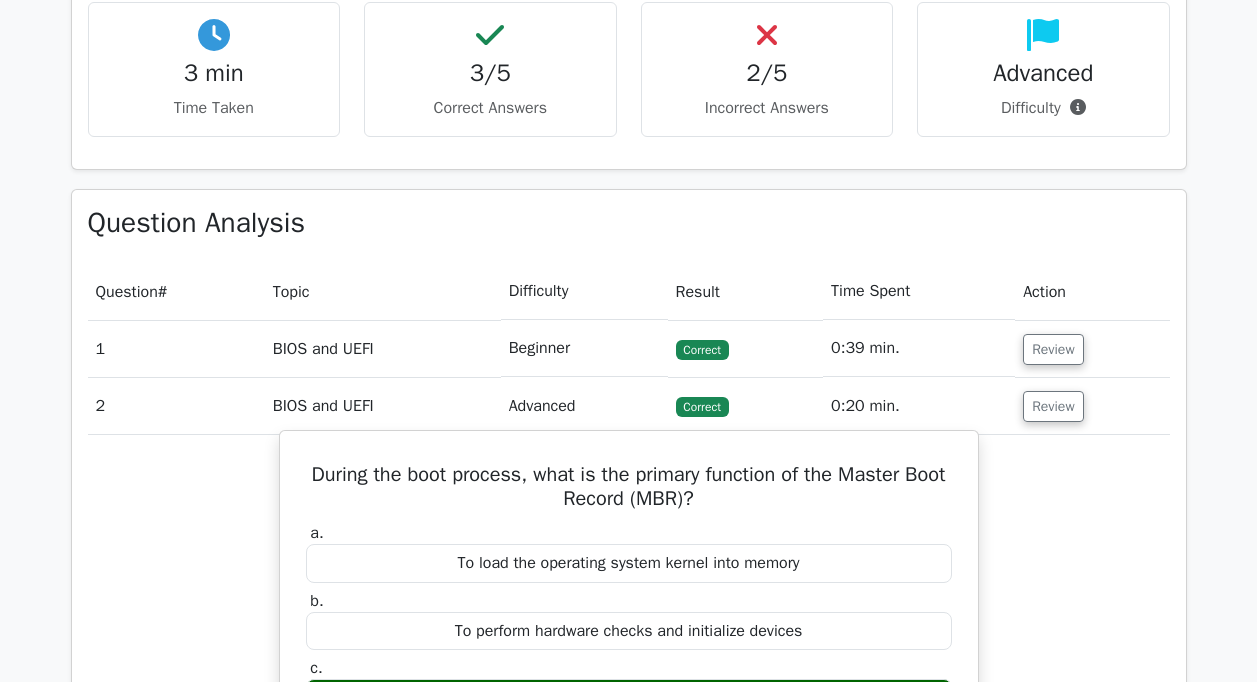 scroll, scrollTop: 1300, scrollLeft: 0, axis: vertical 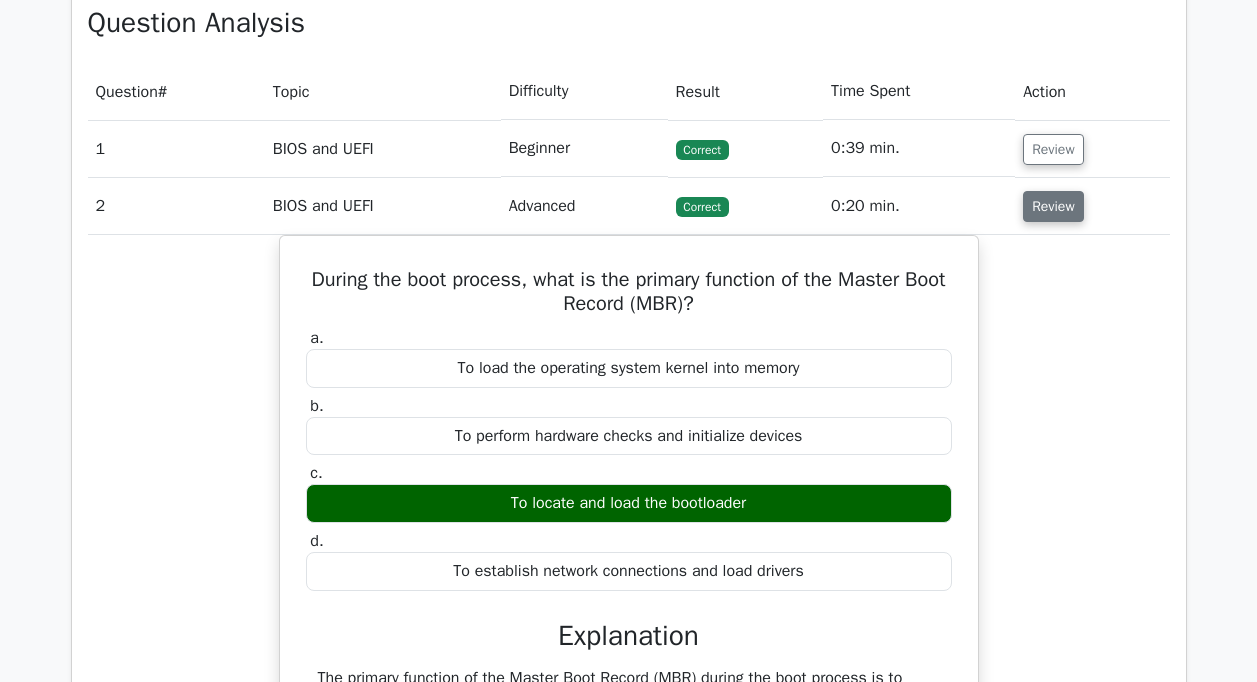 click on "Review" at bounding box center (1053, 206) 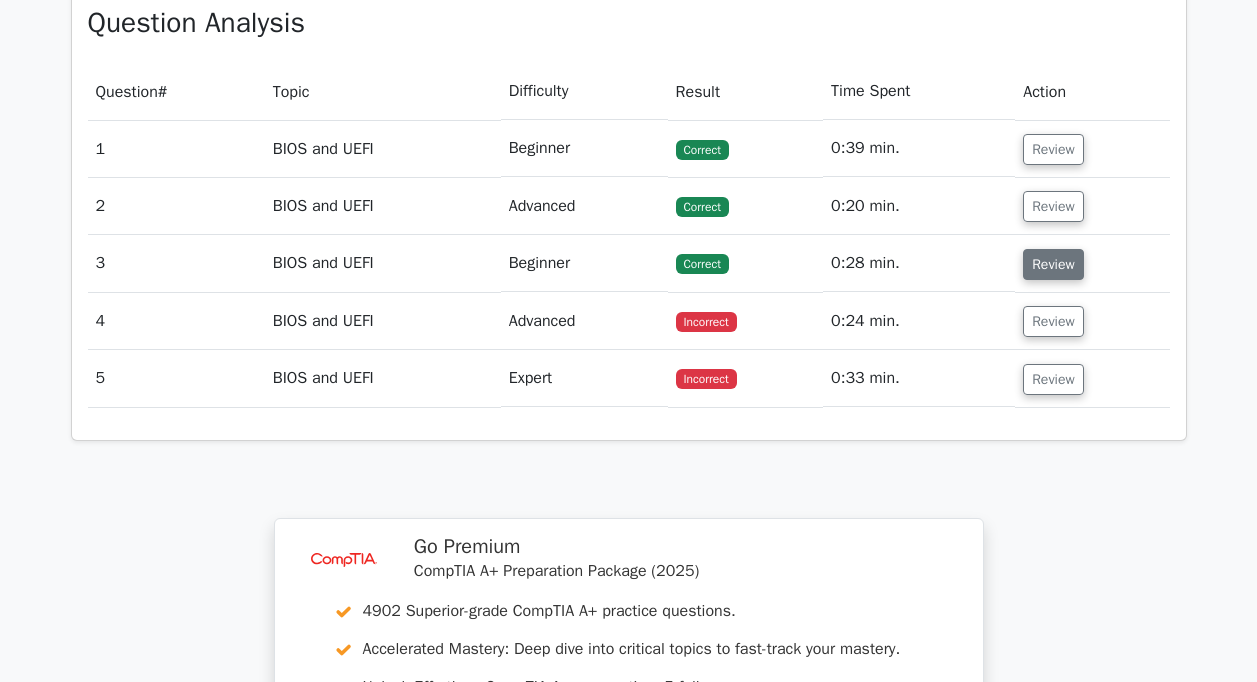click on "Review" at bounding box center (1053, 264) 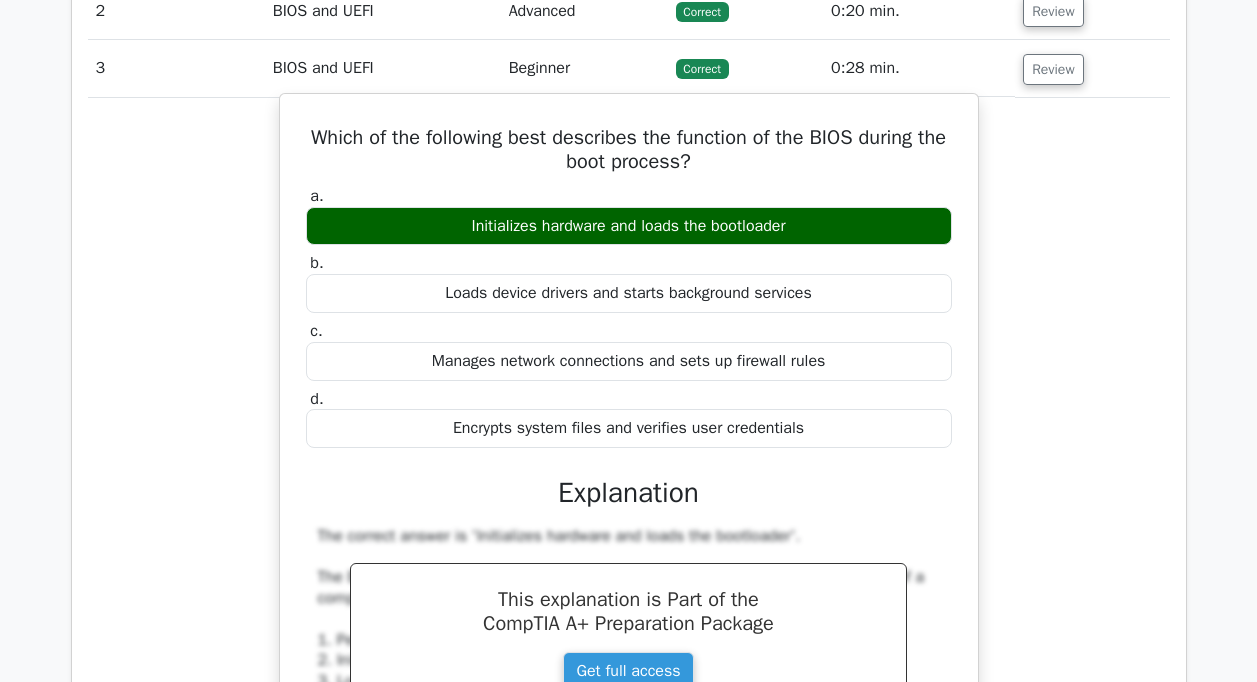 scroll, scrollTop: 1500, scrollLeft: 0, axis: vertical 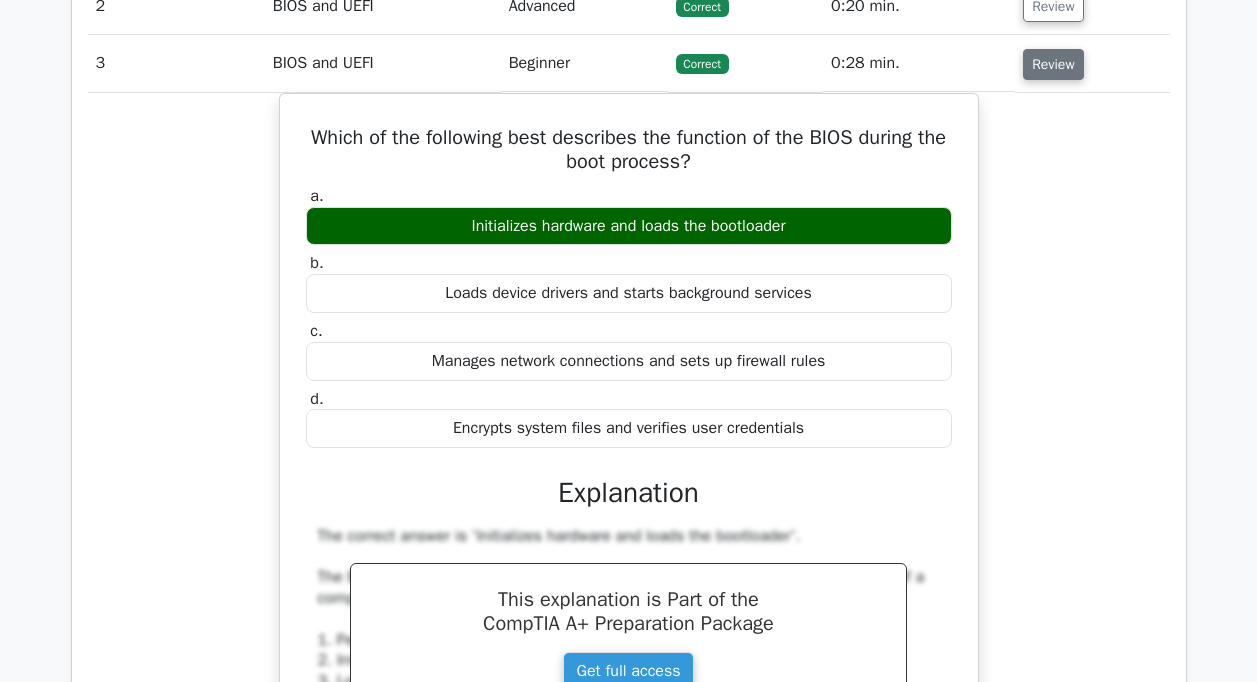 click on "Review" at bounding box center (1053, 64) 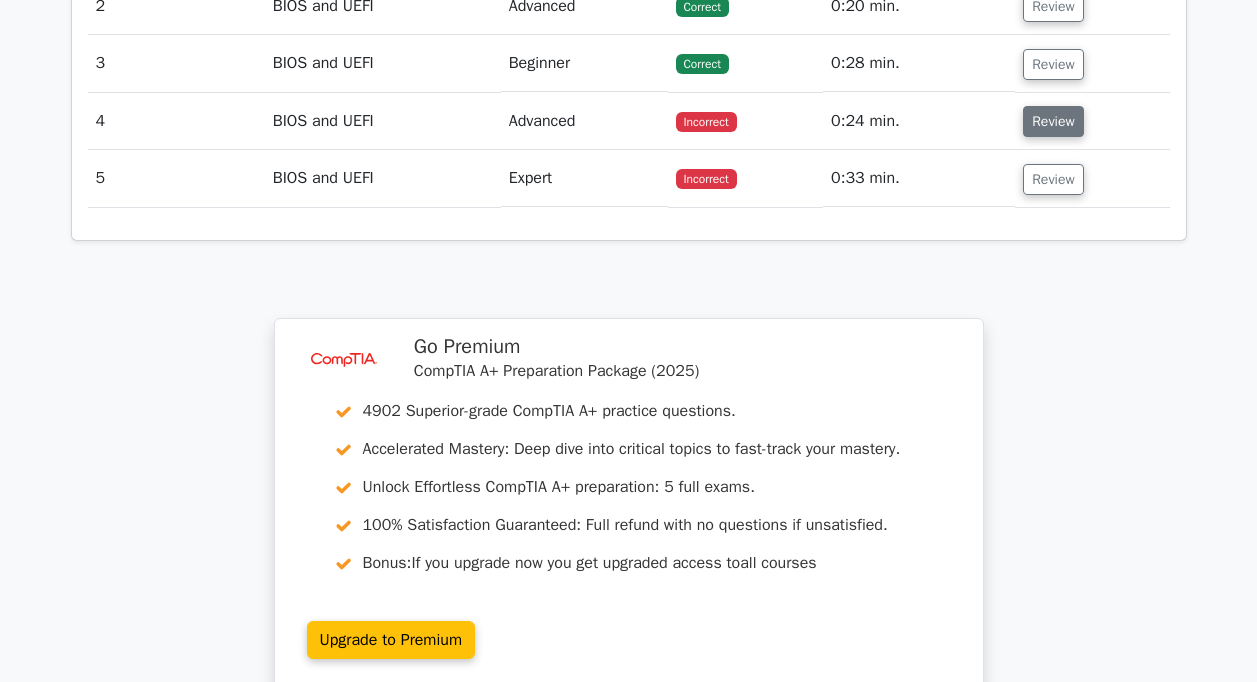 click on "Review" at bounding box center [1053, 121] 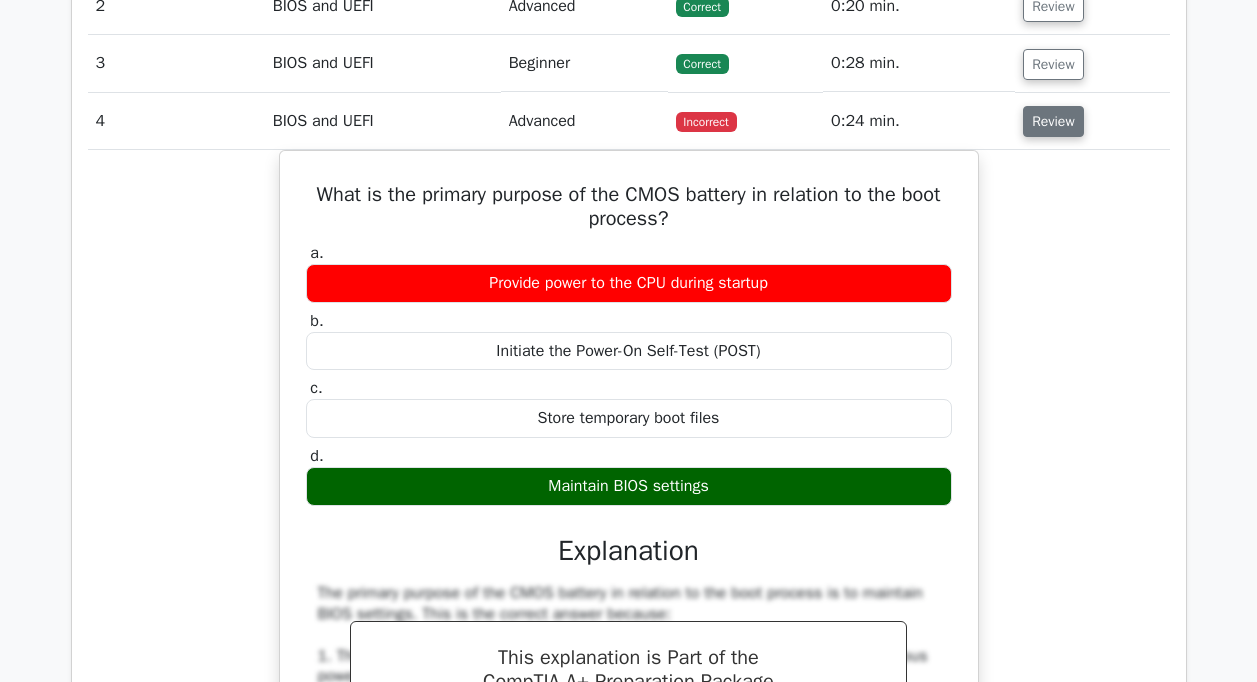 click on "Review" at bounding box center (1053, 121) 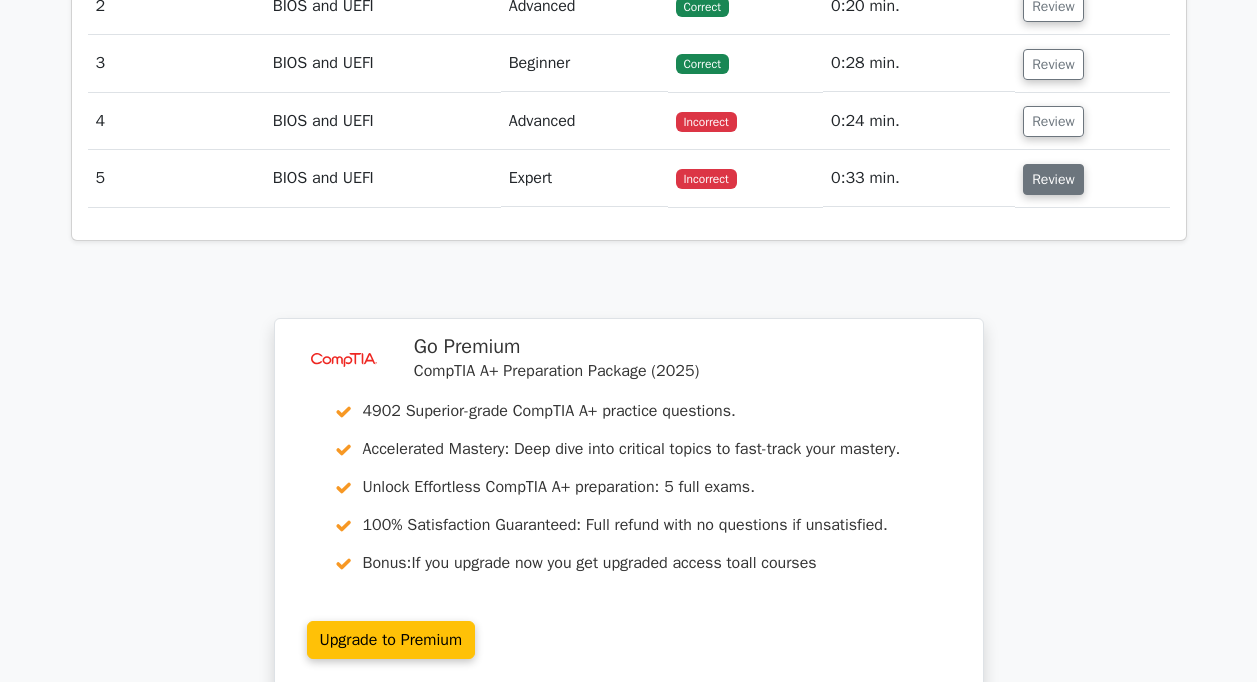 click on "Review" at bounding box center [1053, 179] 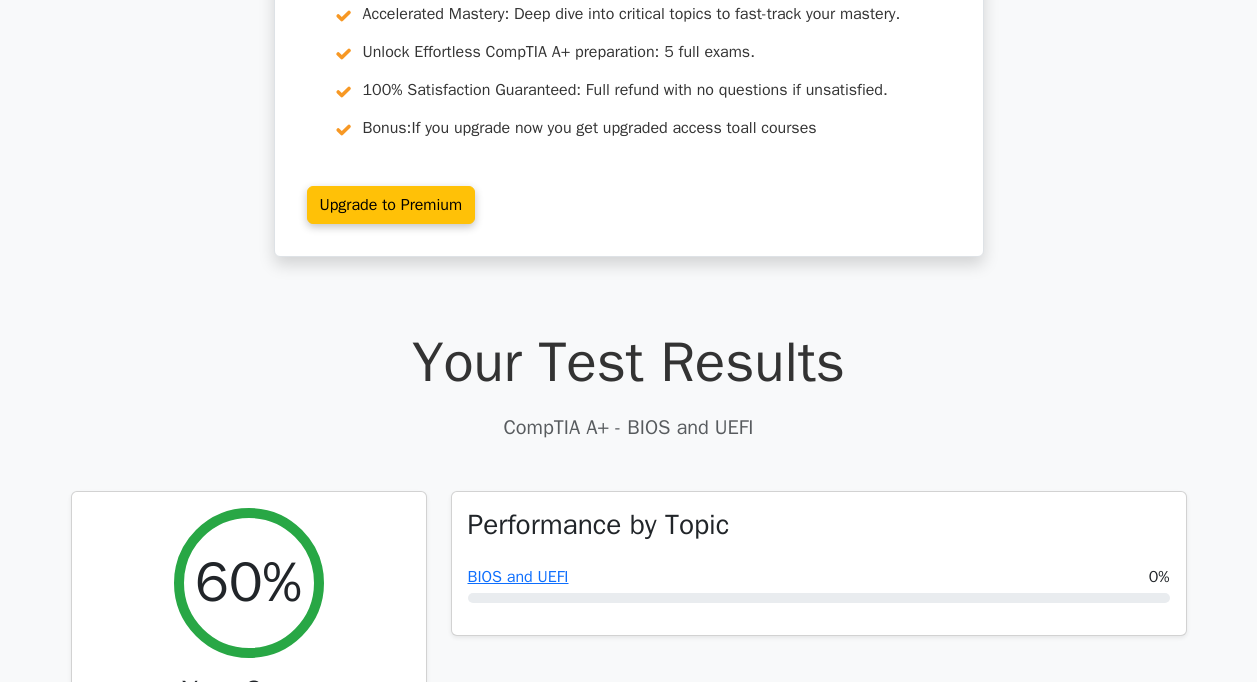 scroll, scrollTop: 341, scrollLeft: 0, axis: vertical 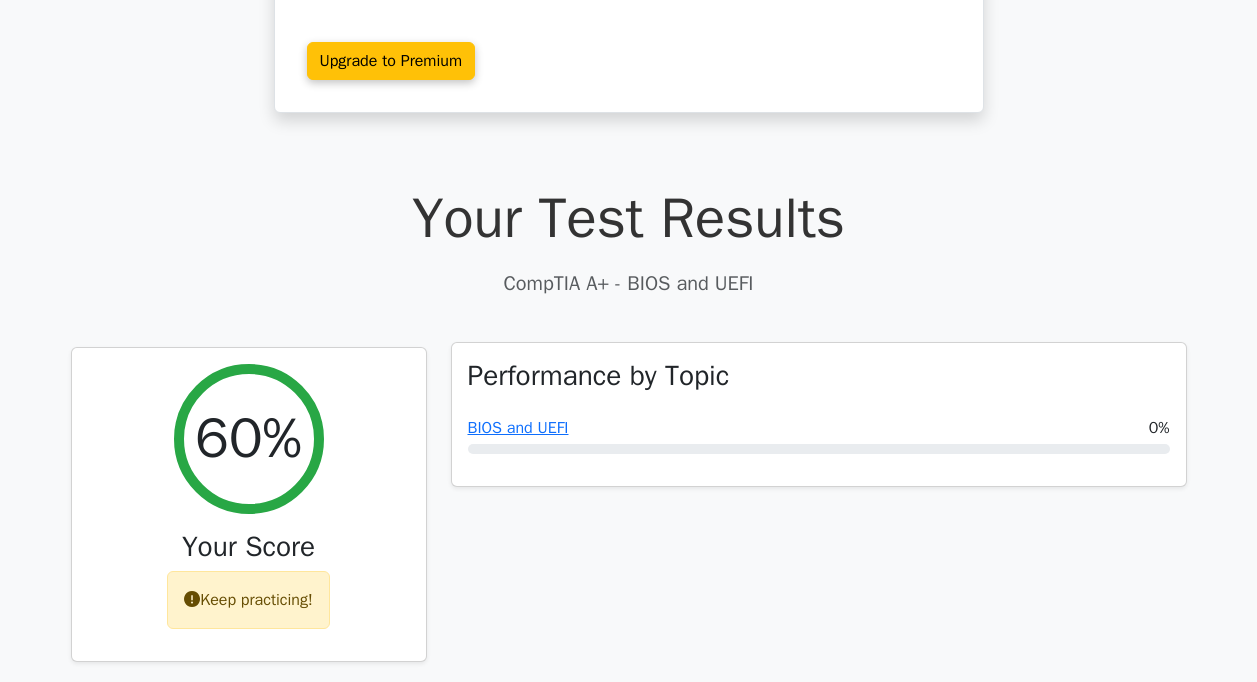 click on "Performance by Topic
BIOS and UEFI
0%" at bounding box center (819, 415) 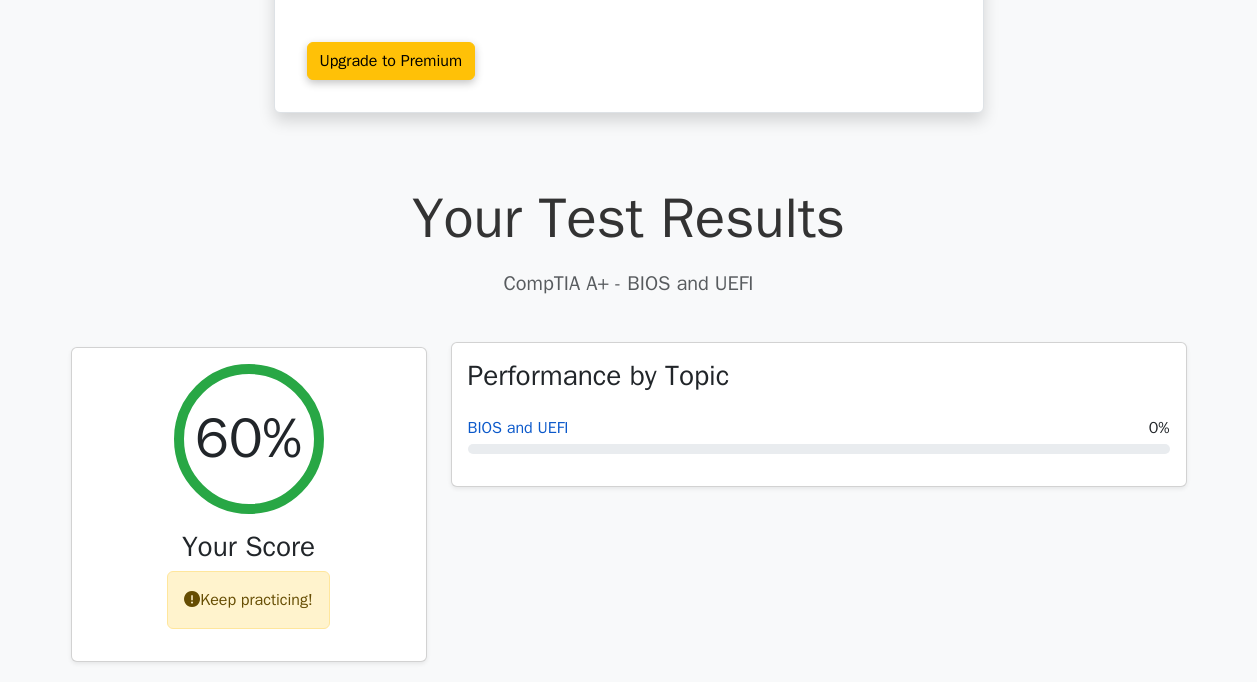 click on "BIOS and UEFI" at bounding box center (518, 428) 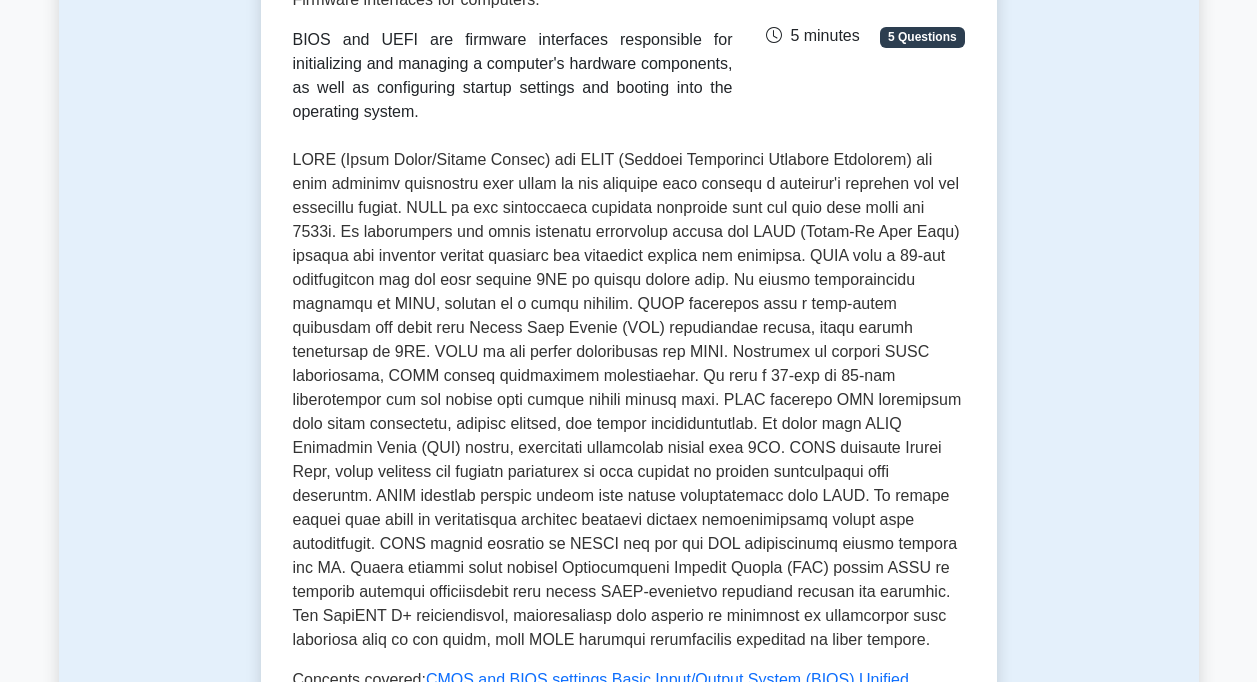 scroll, scrollTop: 600, scrollLeft: 0, axis: vertical 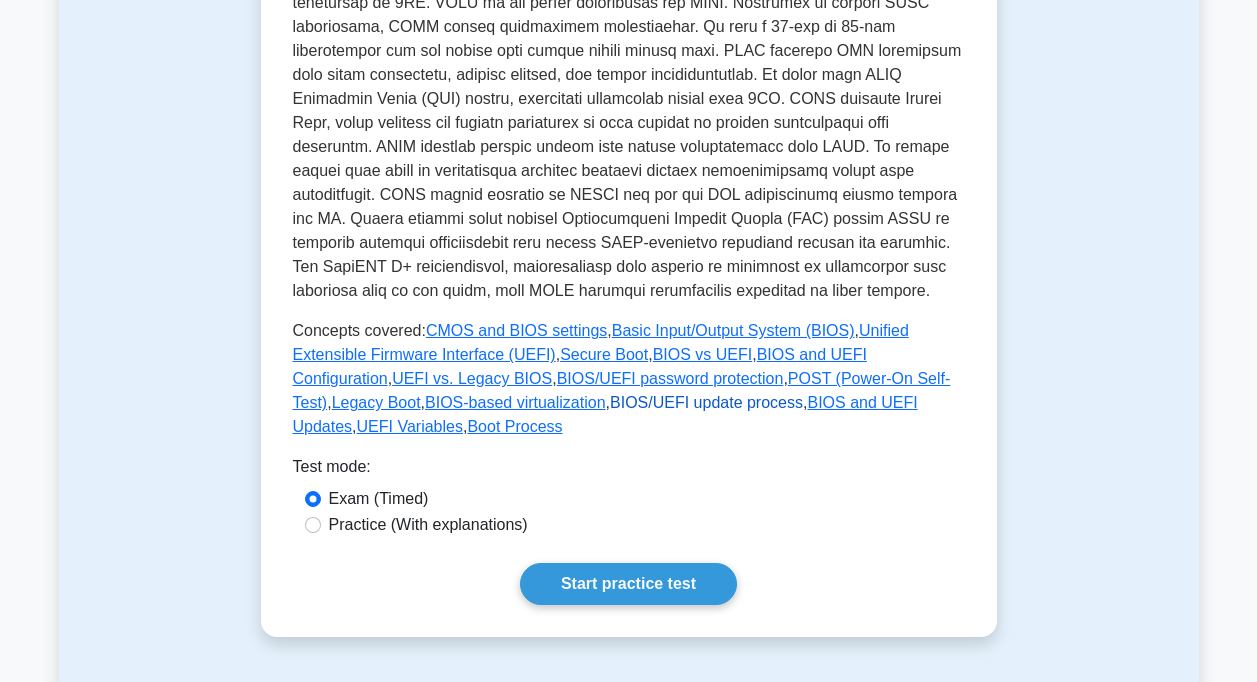 click on "BIOS/UEFI update process" at bounding box center [706, 402] 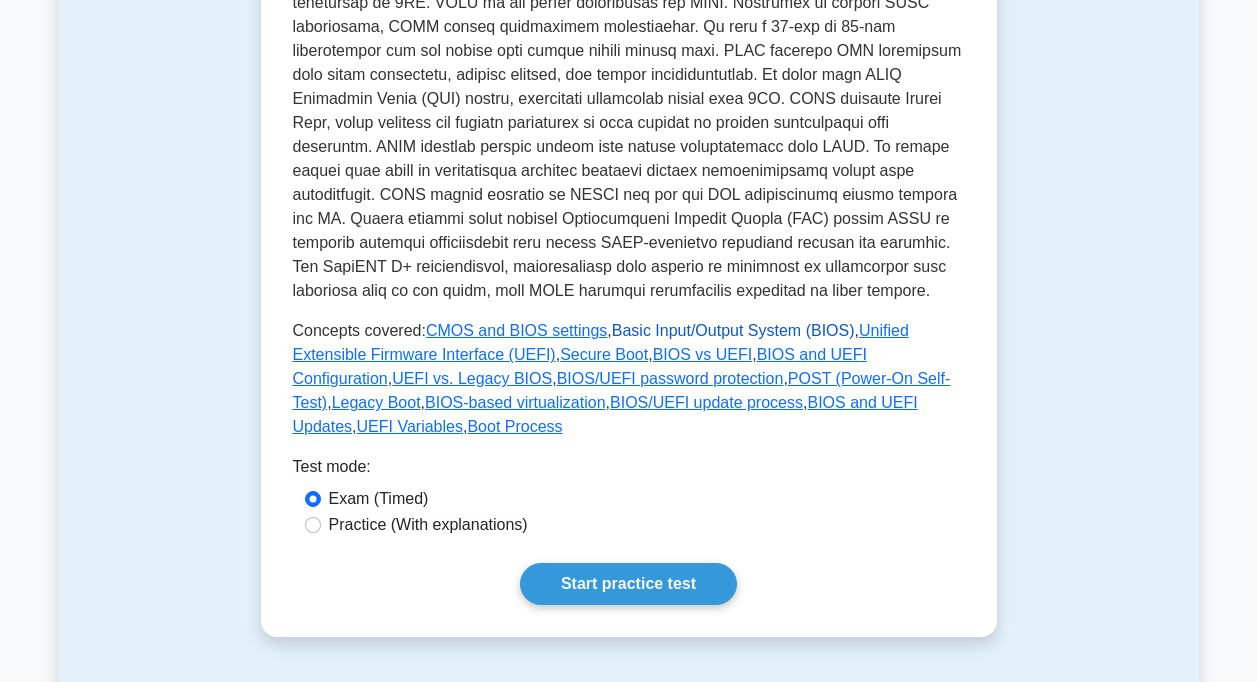 click on "Basic Input/Output System (BIOS)" at bounding box center [733, 330] 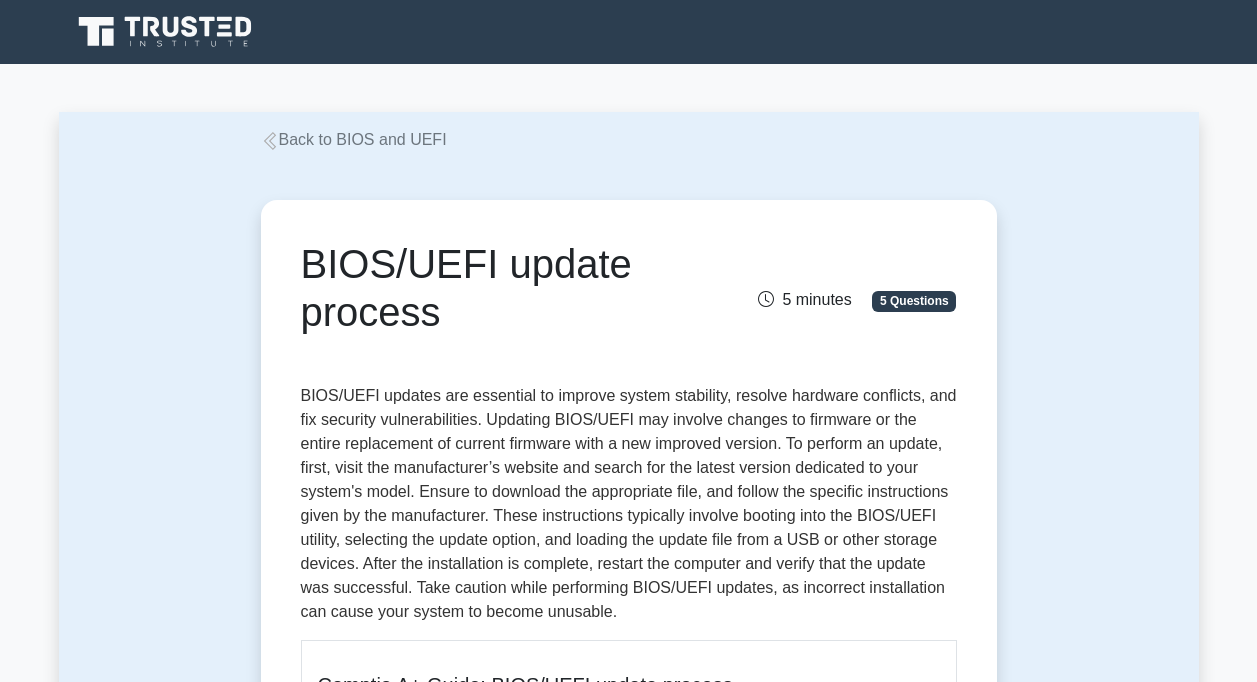 scroll, scrollTop: 500, scrollLeft: 0, axis: vertical 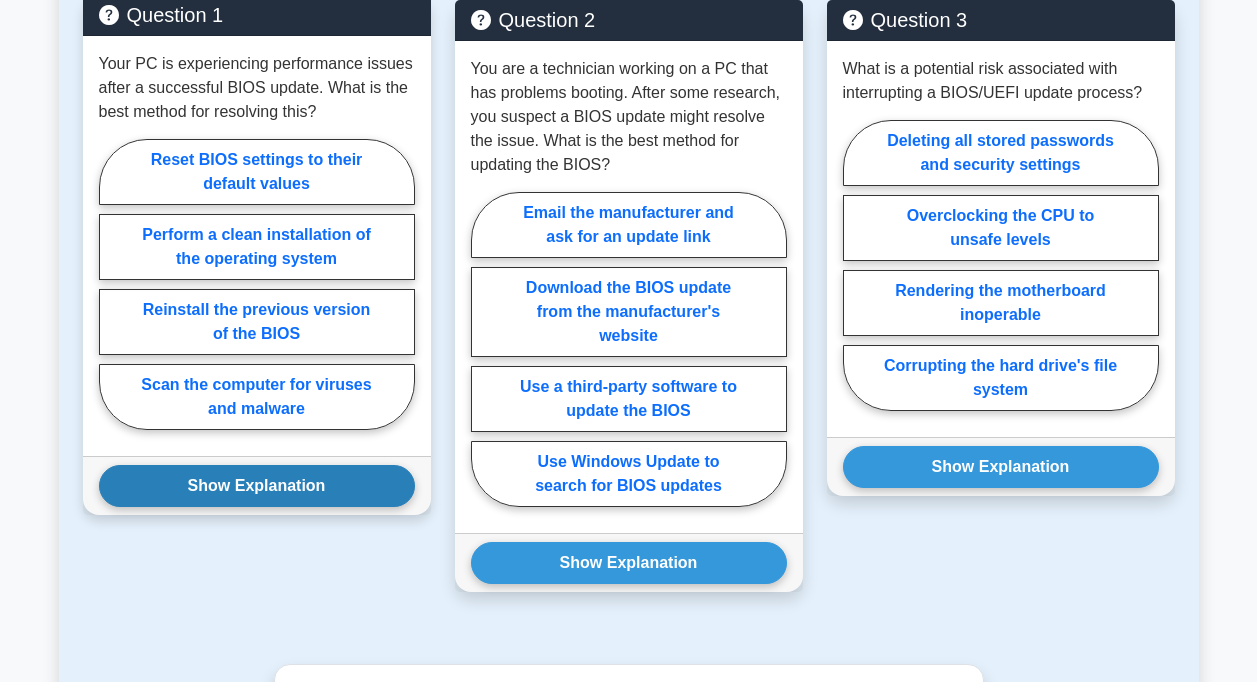 click on "Show Explanation" at bounding box center (257, 486) 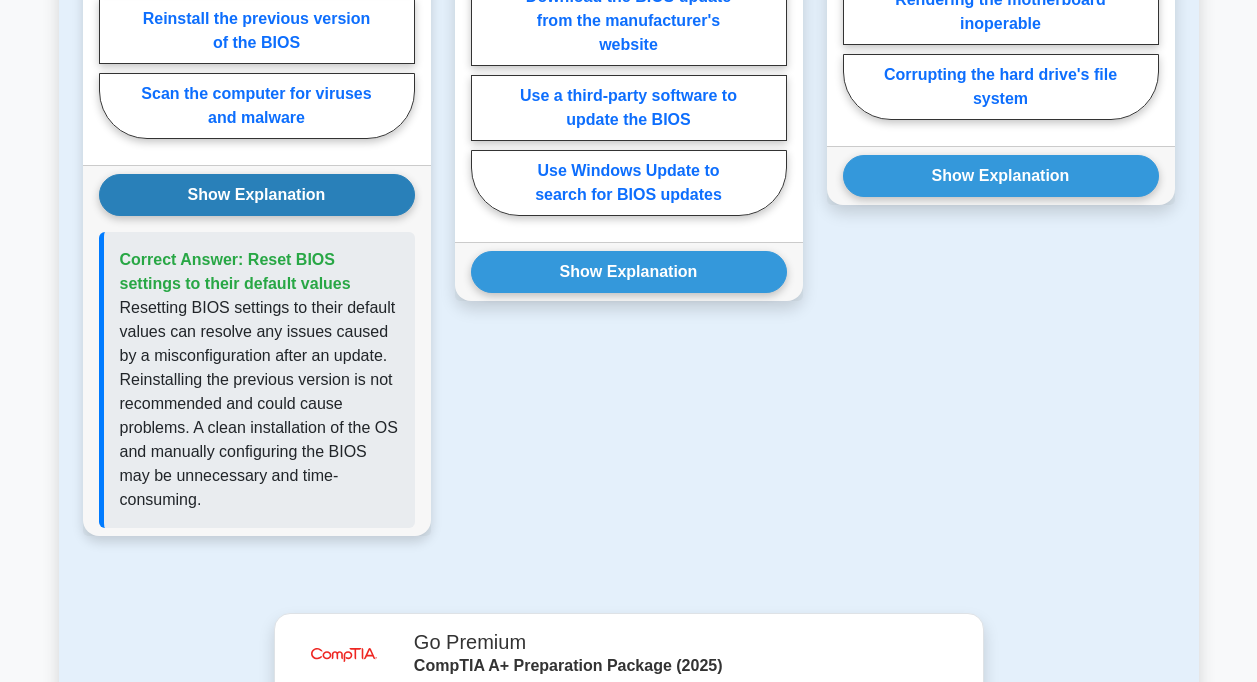 scroll, scrollTop: 2100, scrollLeft: 0, axis: vertical 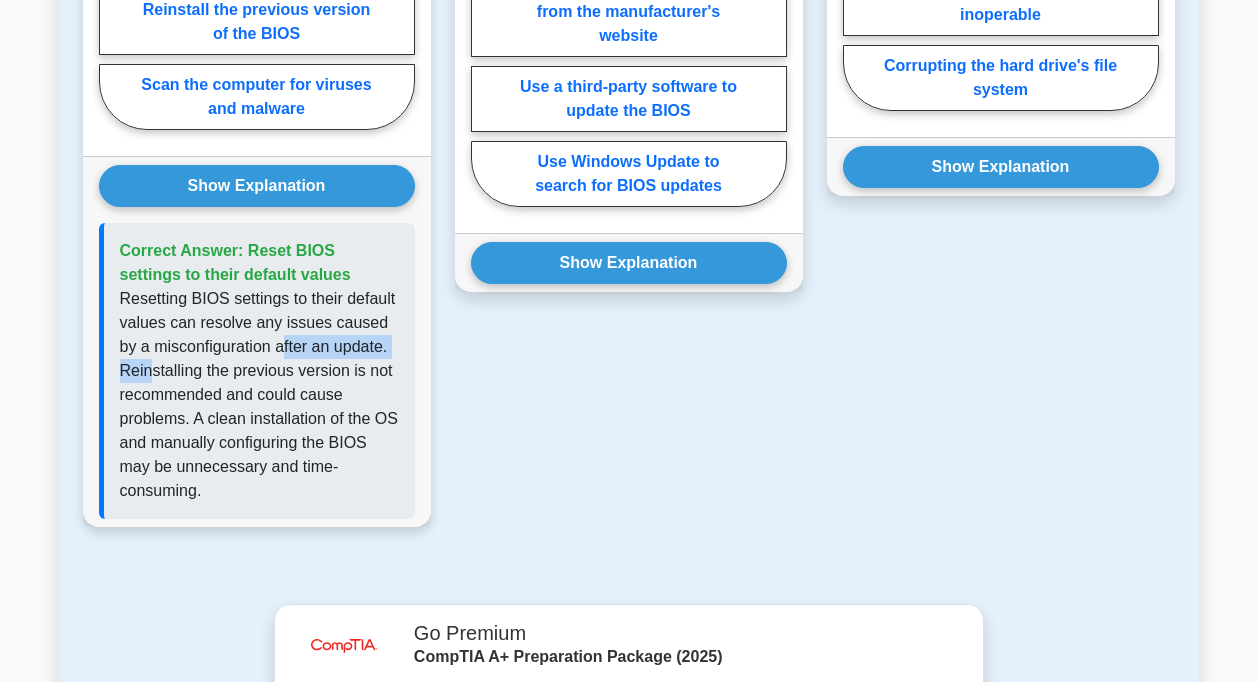 drag, startPoint x: 259, startPoint y: 344, endPoint x: 148, endPoint y: 367, distance: 113.35784 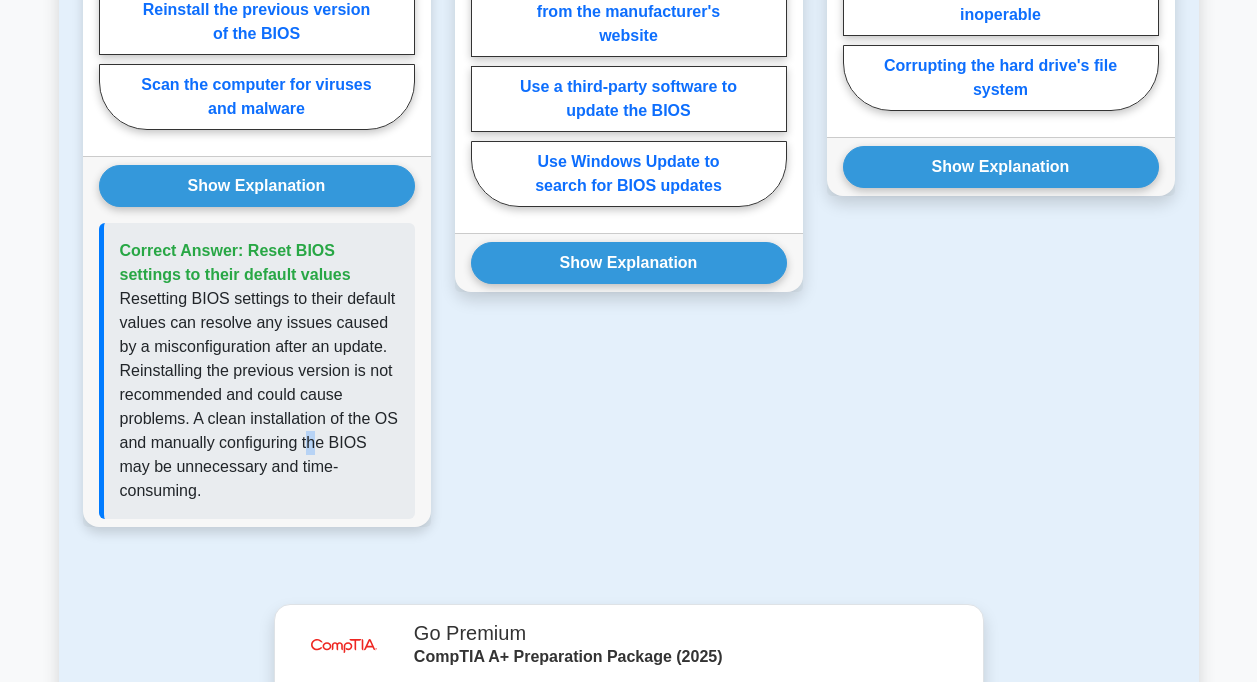 drag, startPoint x: 148, startPoint y: 367, endPoint x: 314, endPoint y: 451, distance: 186.043 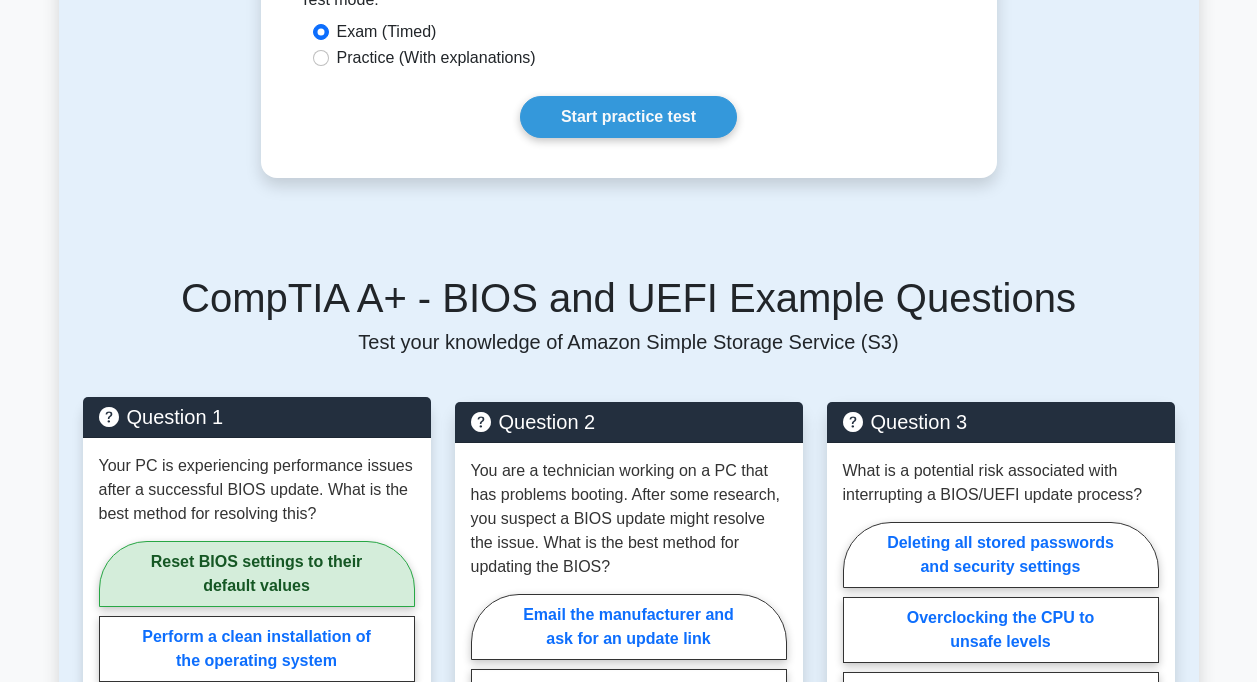 scroll, scrollTop: 1400, scrollLeft: 0, axis: vertical 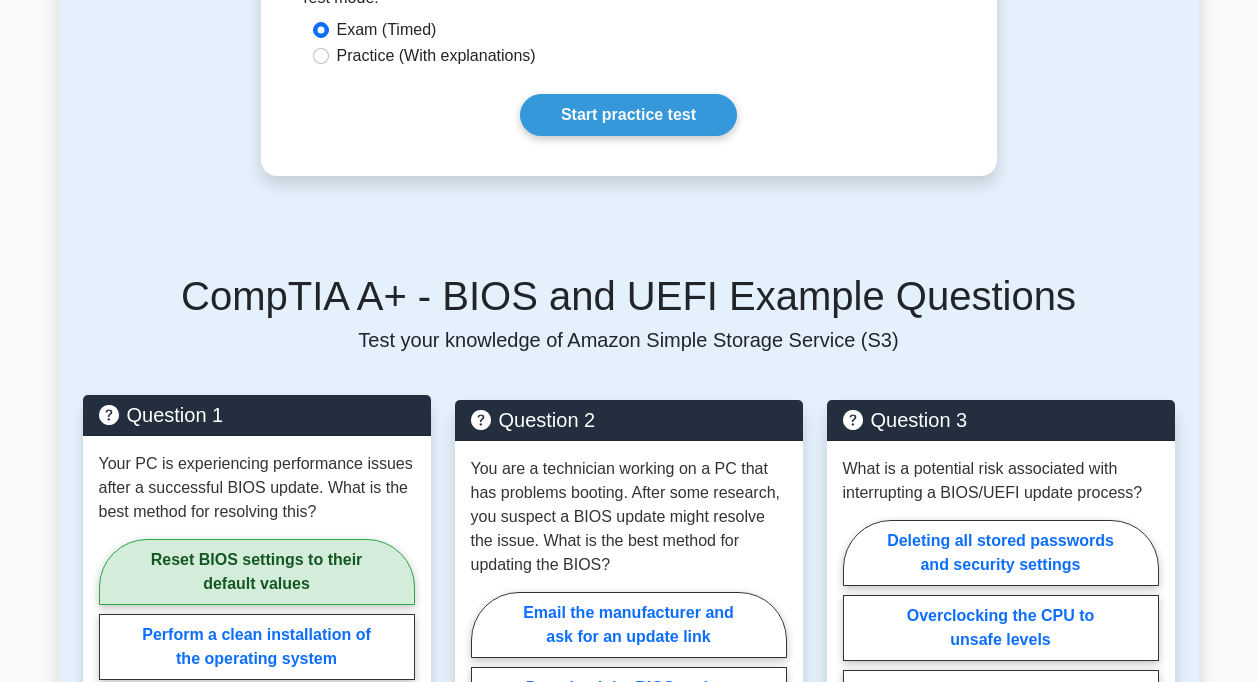 click on "Question 1" at bounding box center [257, 415] 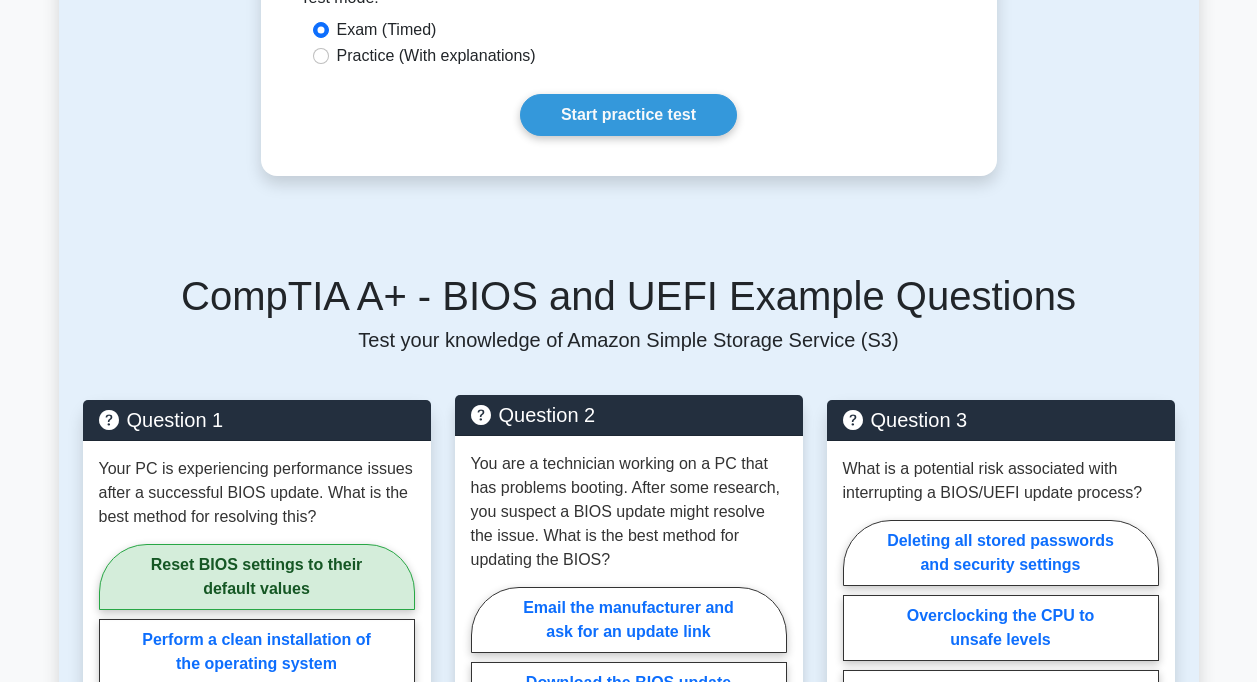 click on "Question 2" at bounding box center [629, 415] 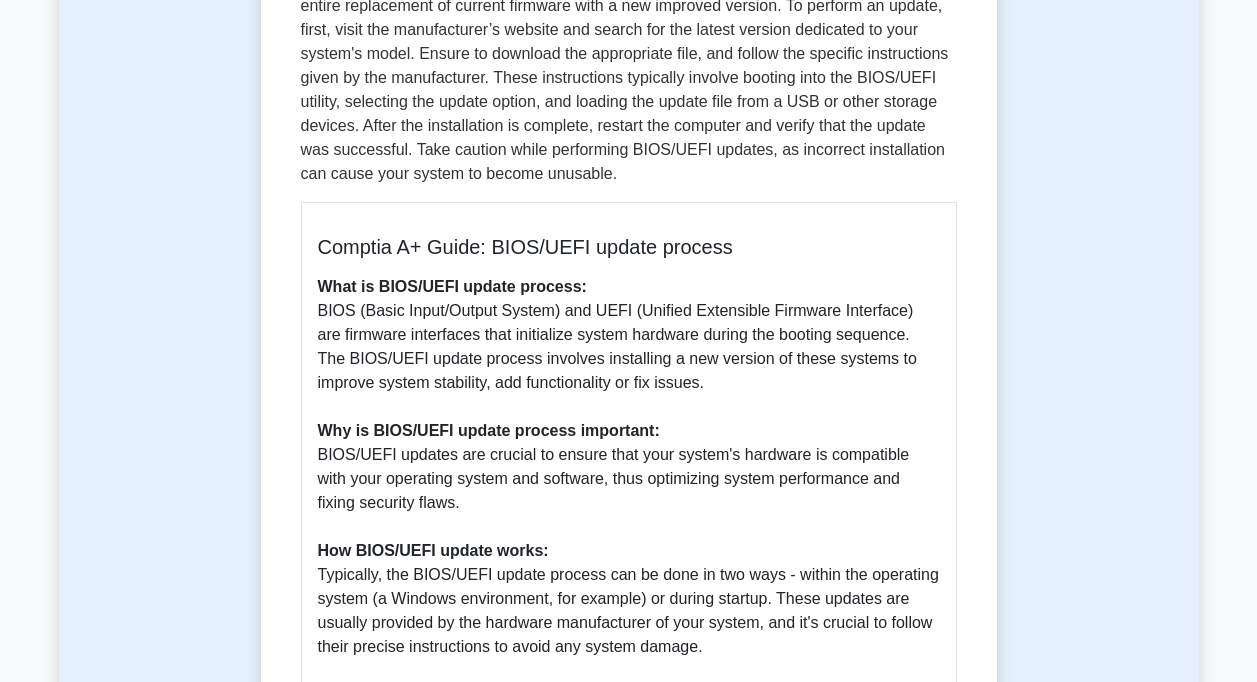scroll, scrollTop: 0, scrollLeft: 0, axis: both 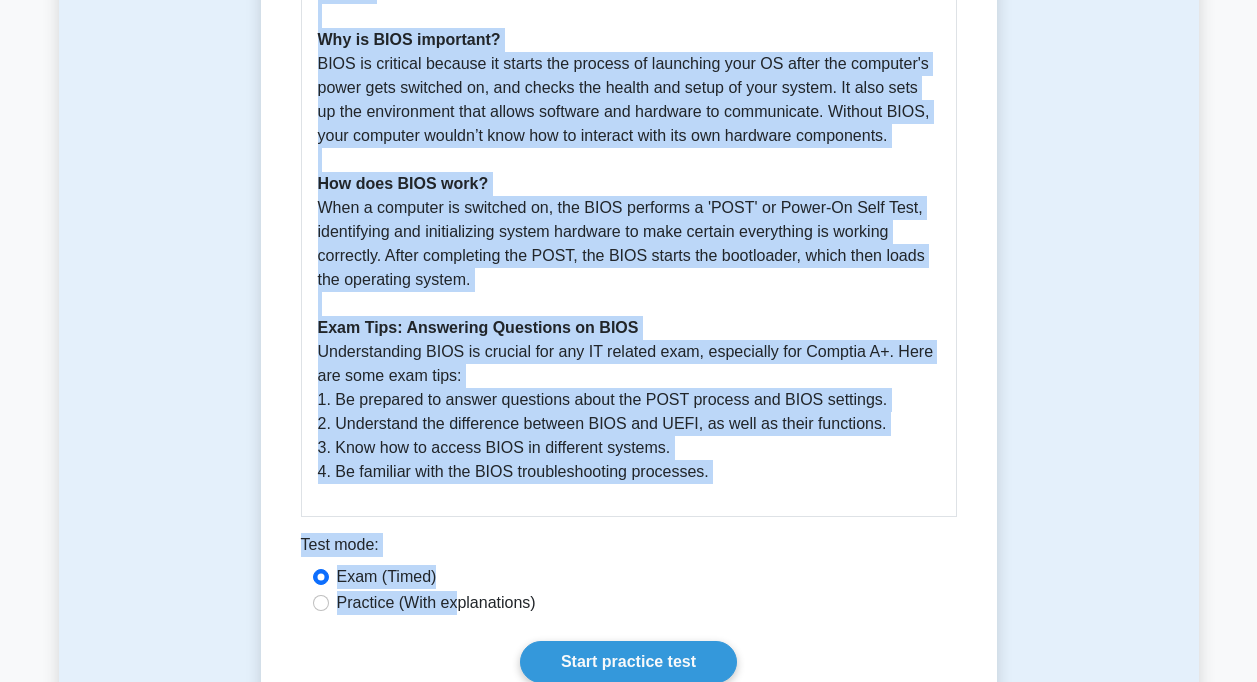 drag, startPoint x: 302, startPoint y: 386, endPoint x: 713, endPoint y: 454, distance: 416.5873 